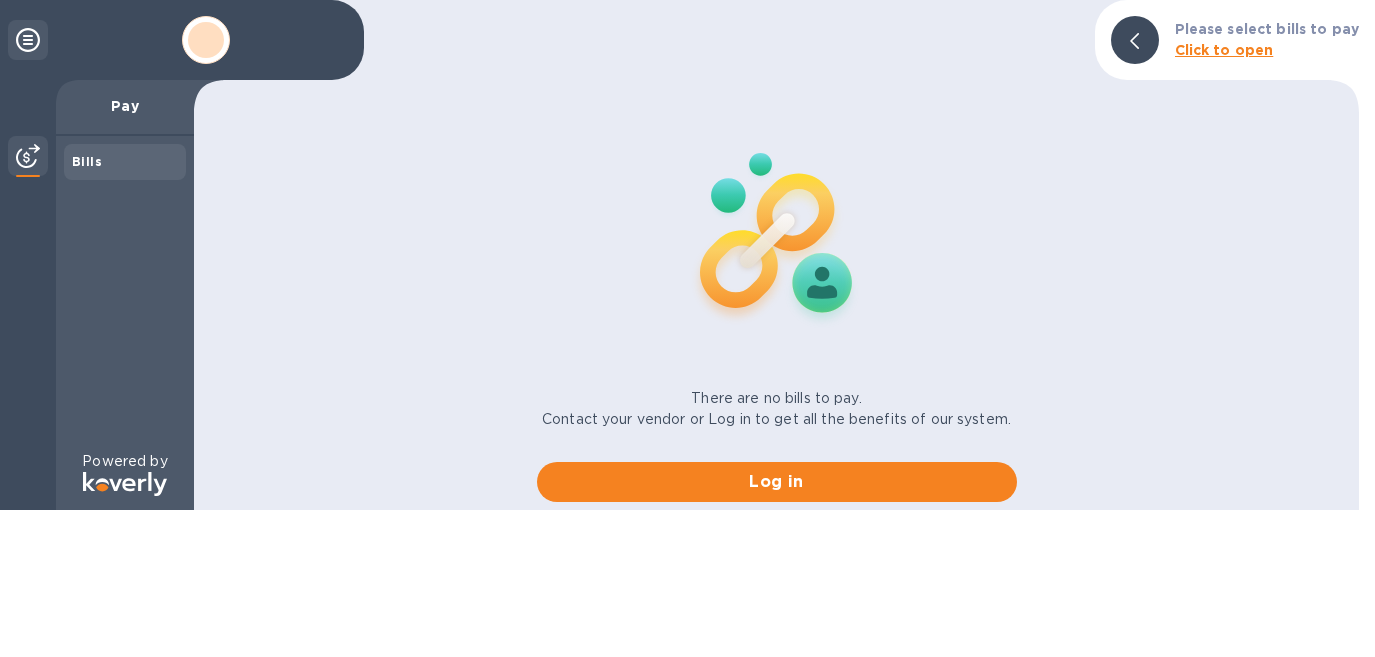 scroll, scrollTop: 0, scrollLeft: 0, axis: both 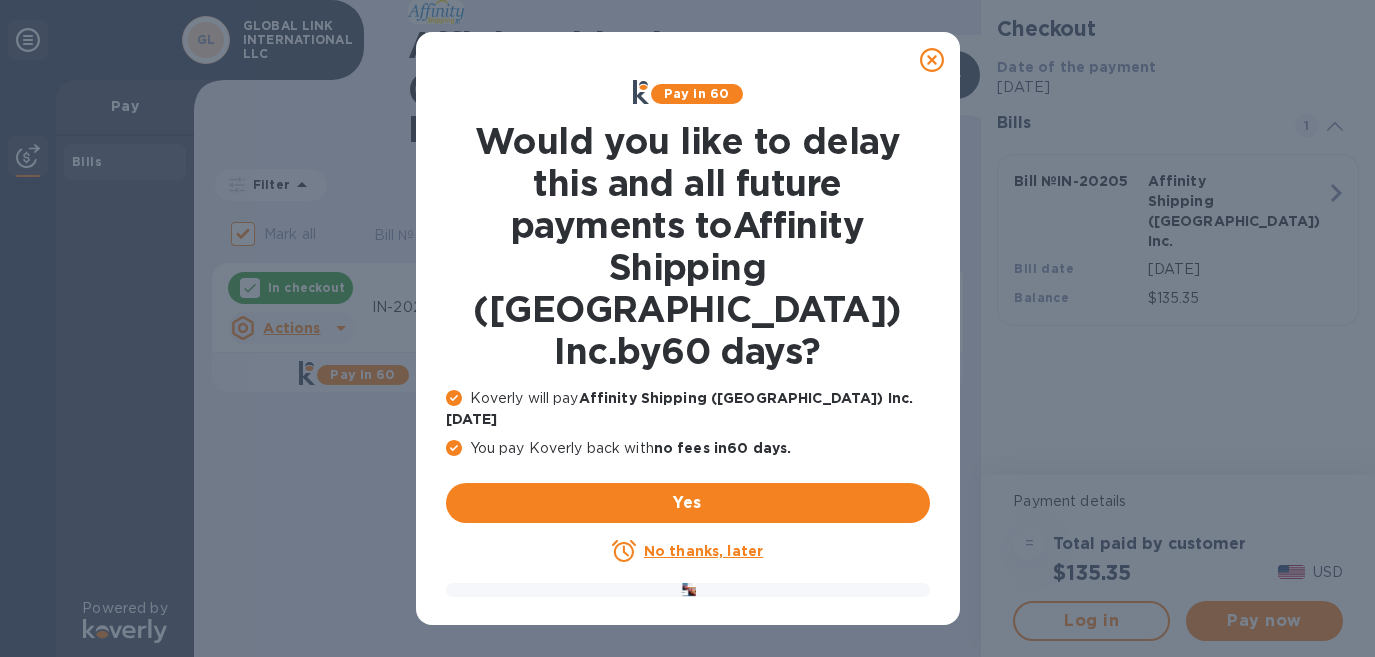 click 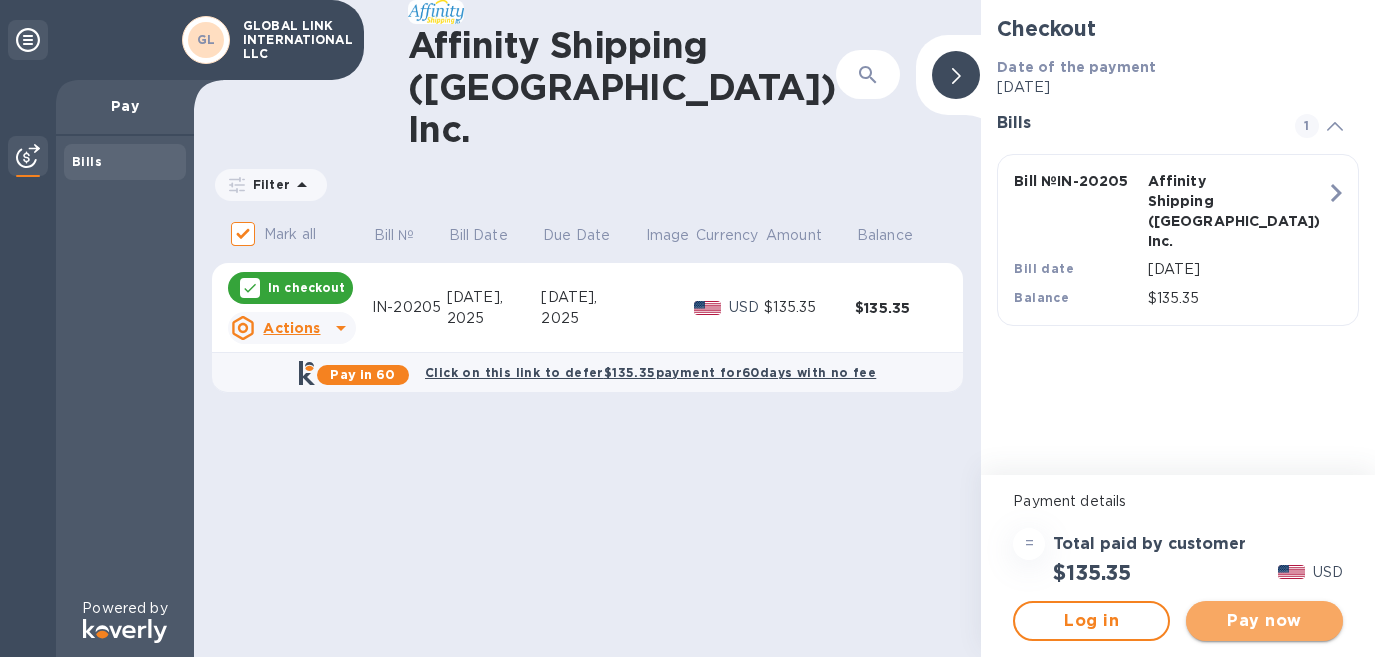 click on "Pay now" at bounding box center [1264, 621] 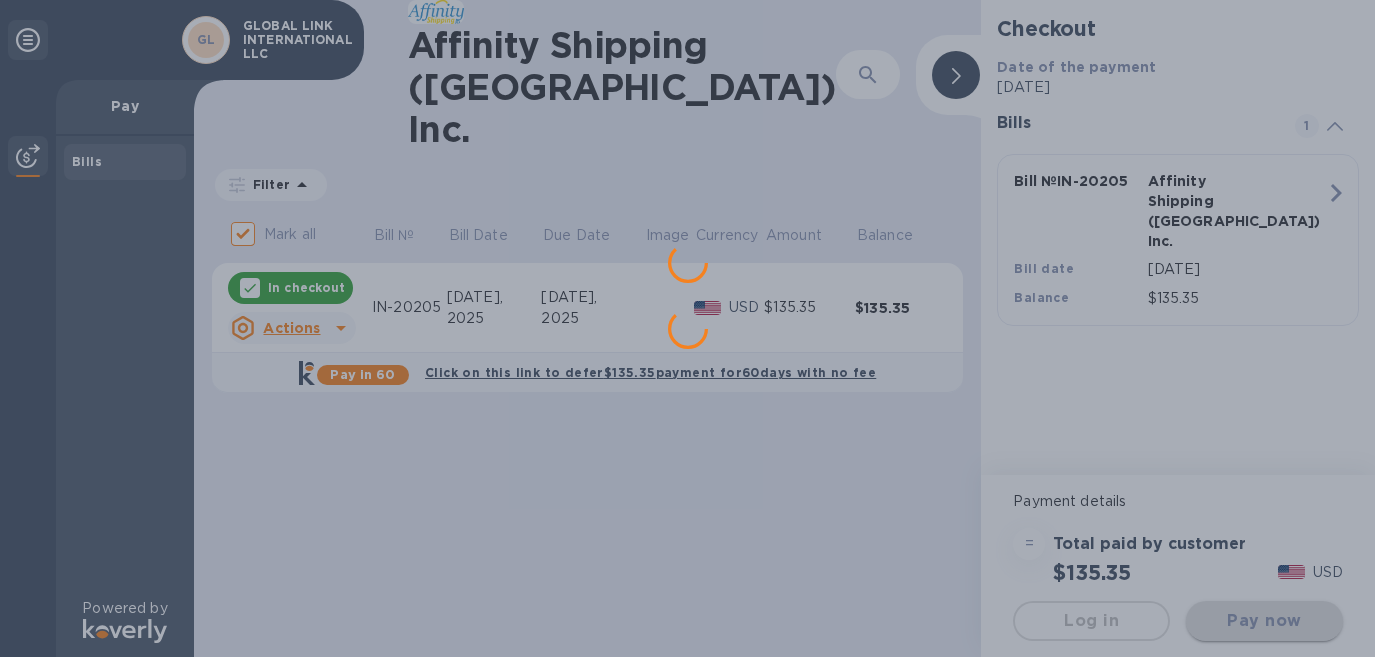 scroll, scrollTop: 0, scrollLeft: 0, axis: both 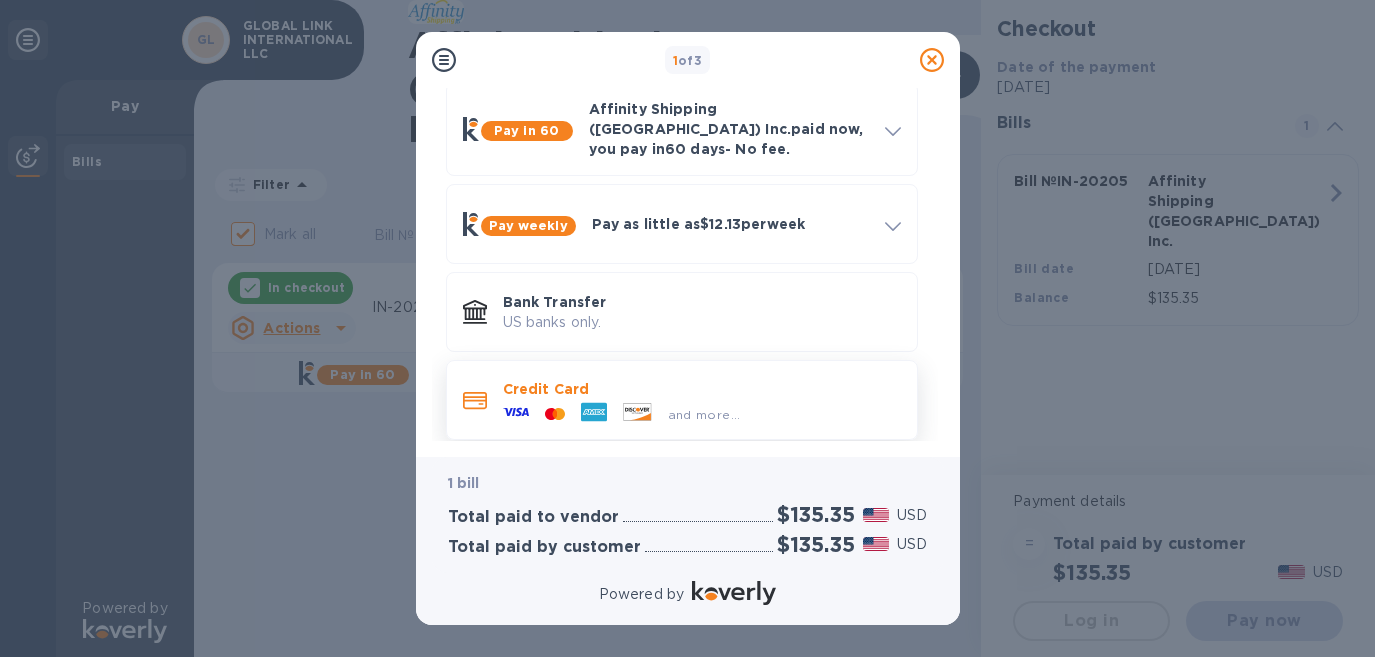 click on "and more..." at bounding box center (704, 414) 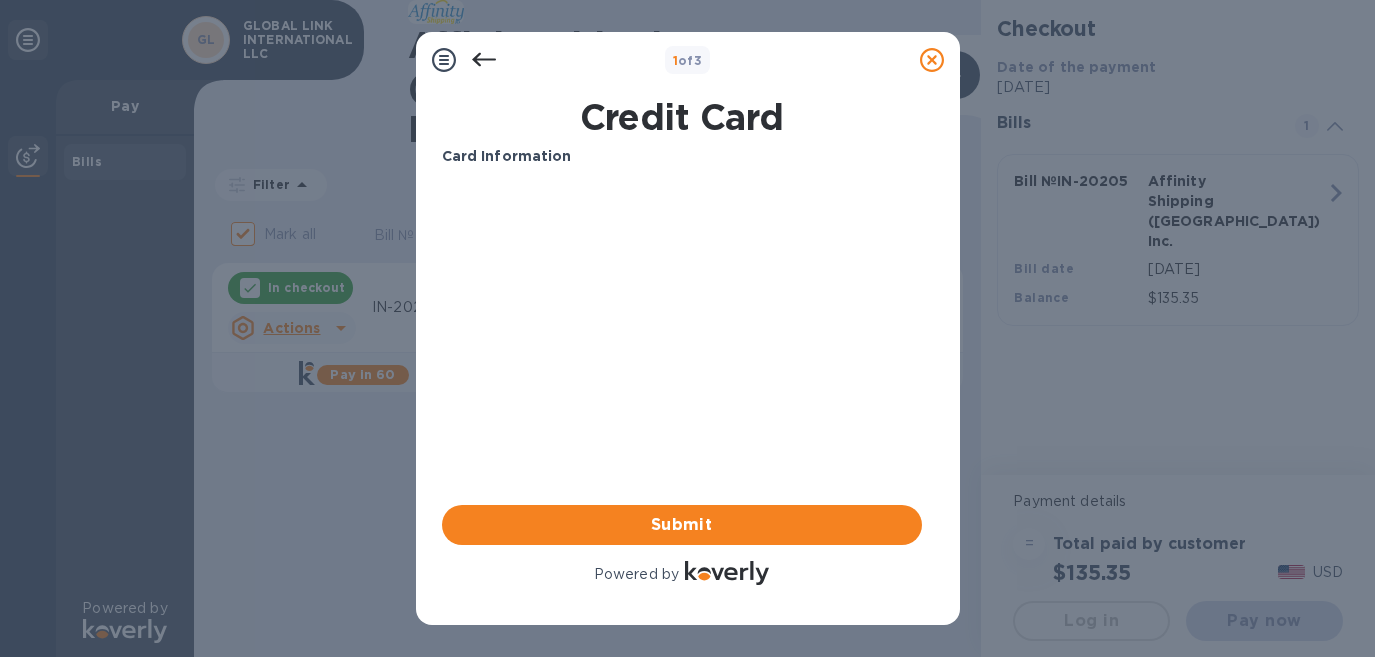 scroll, scrollTop: 0, scrollLeft: 0, axis: both 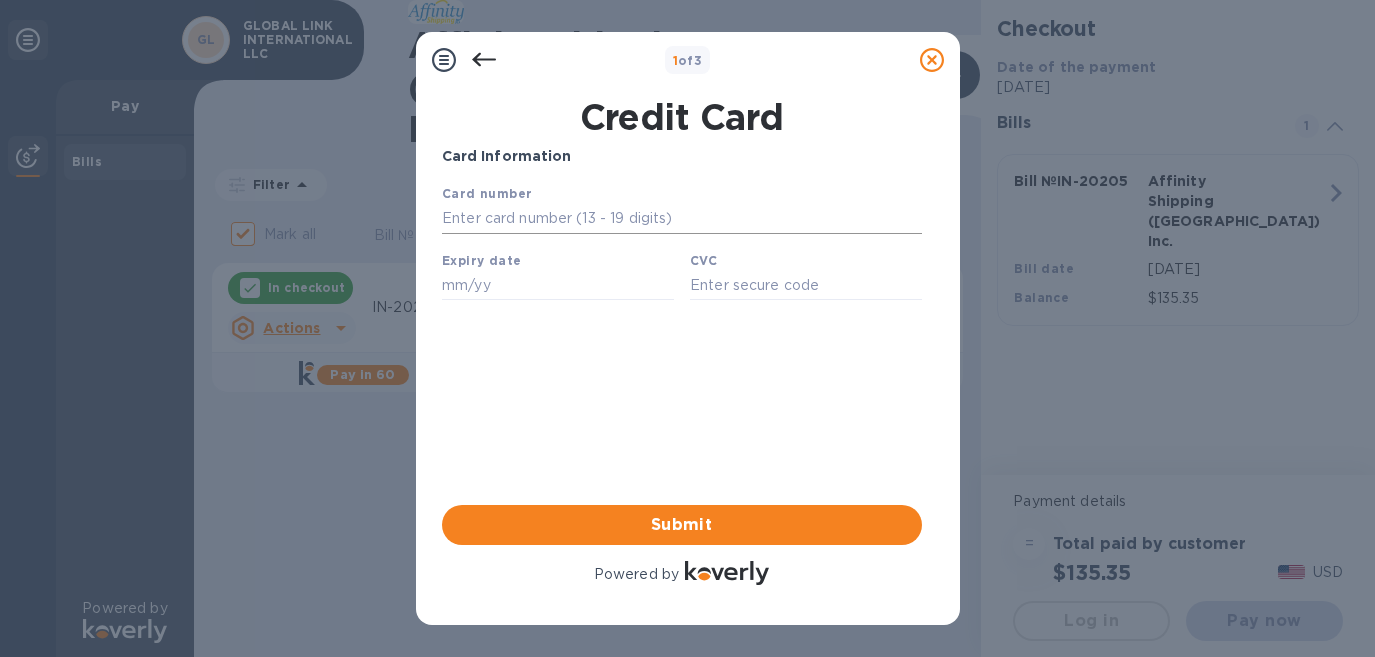 click at bounding box center [681, 219] 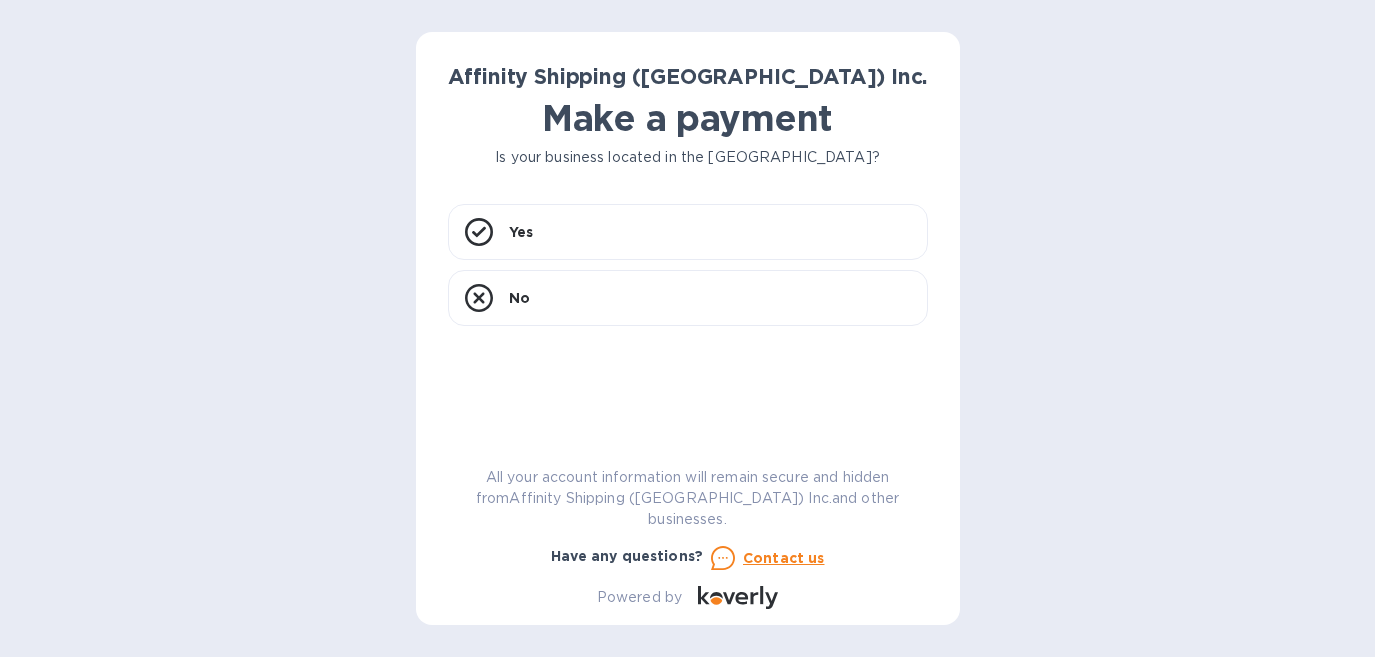 scroll, scrollTop: 0, scrollLeft: 0, axis: both 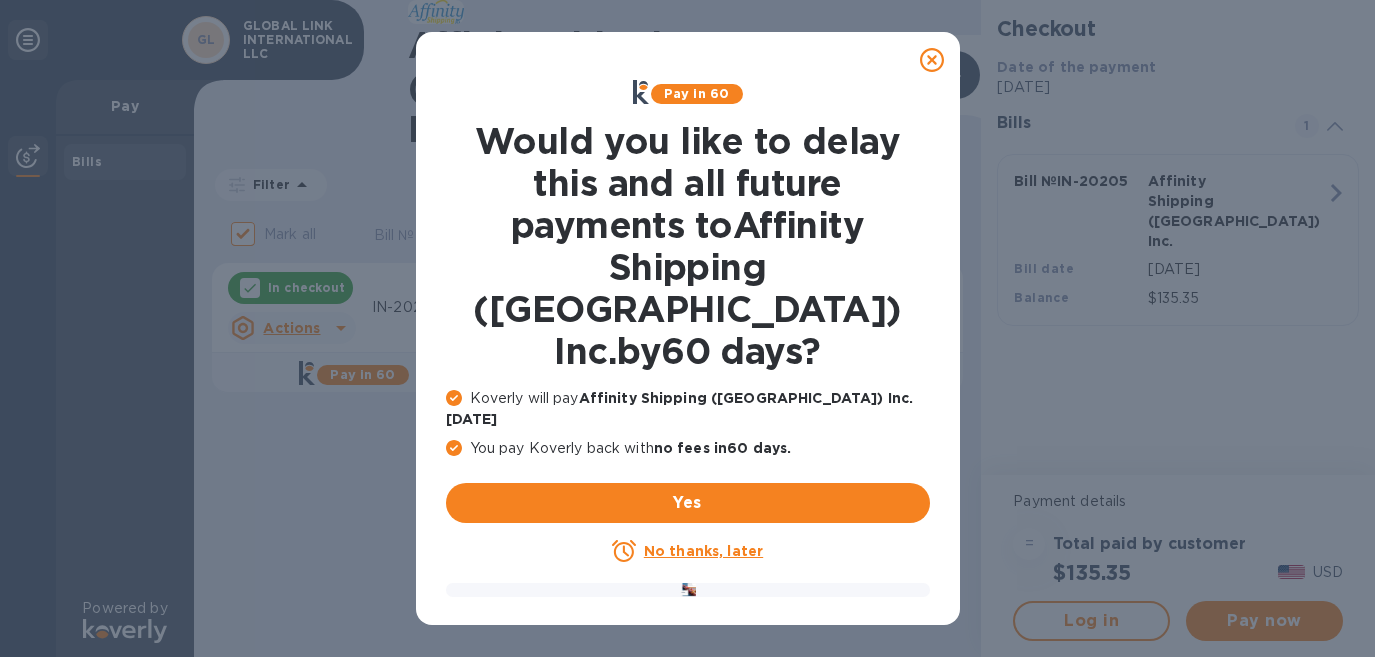 click 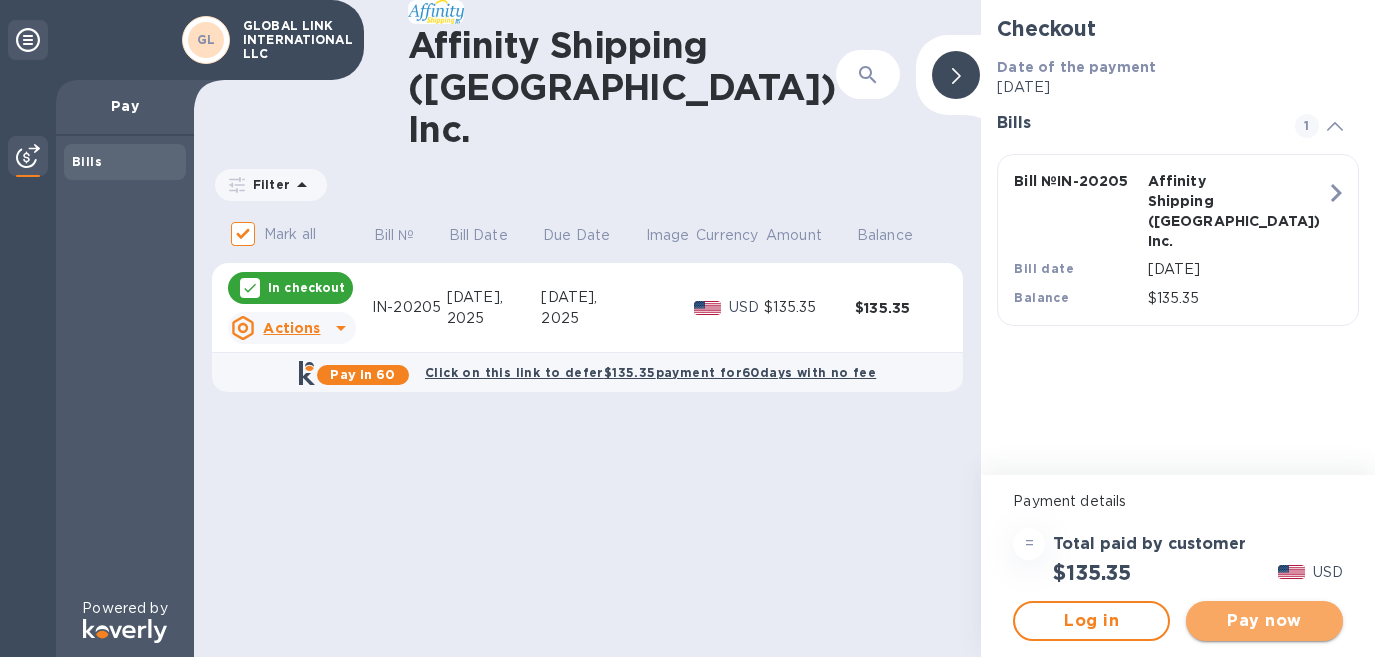 click on "Pay now" at bounding box center (1264, 621) 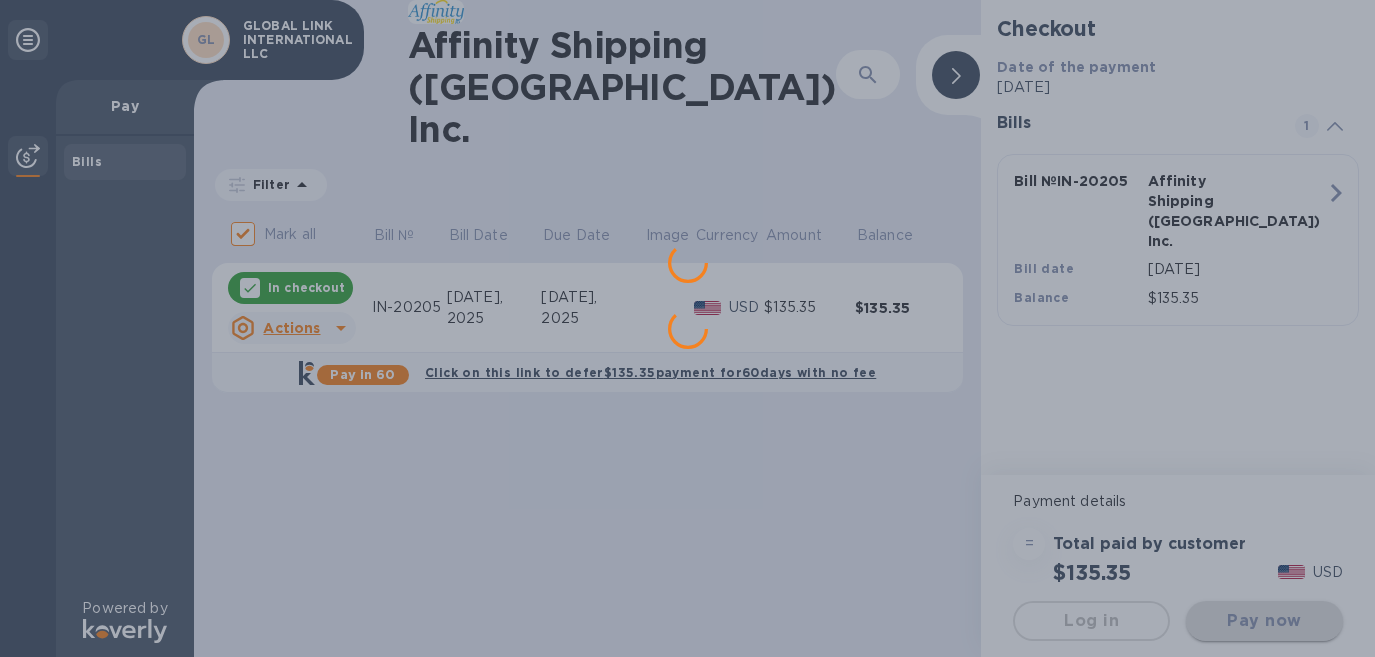 scroll, scrollTop: 0, scrollLeft: 0, axis: both 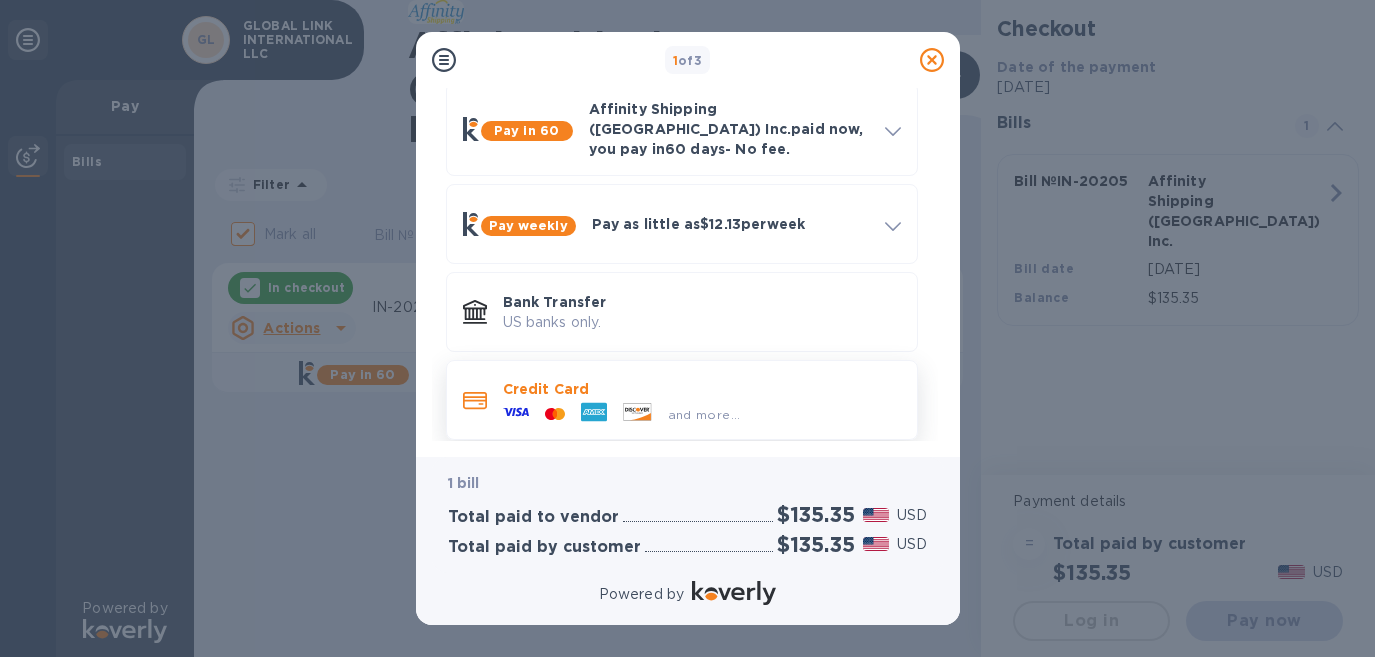 click on "Credit Card" at bounding box center [702, 389] 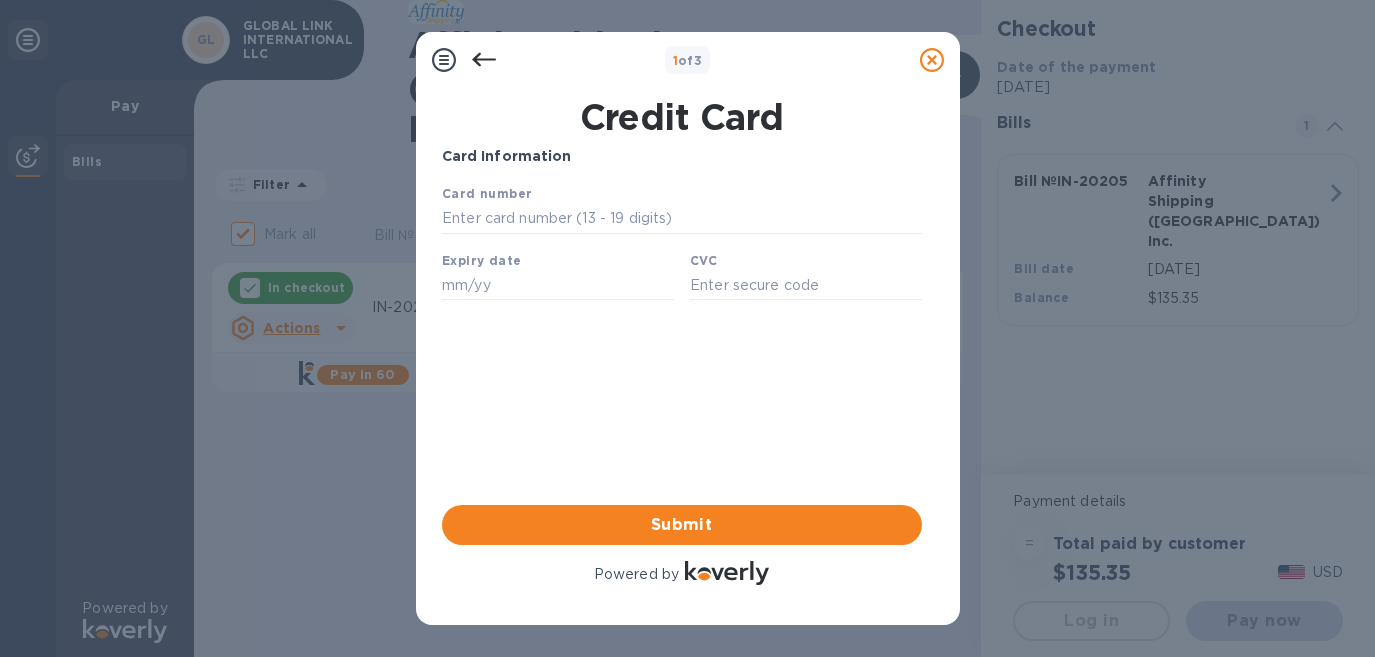 scroll, scrollTop: 0, scrollLeft: 0, axis: both 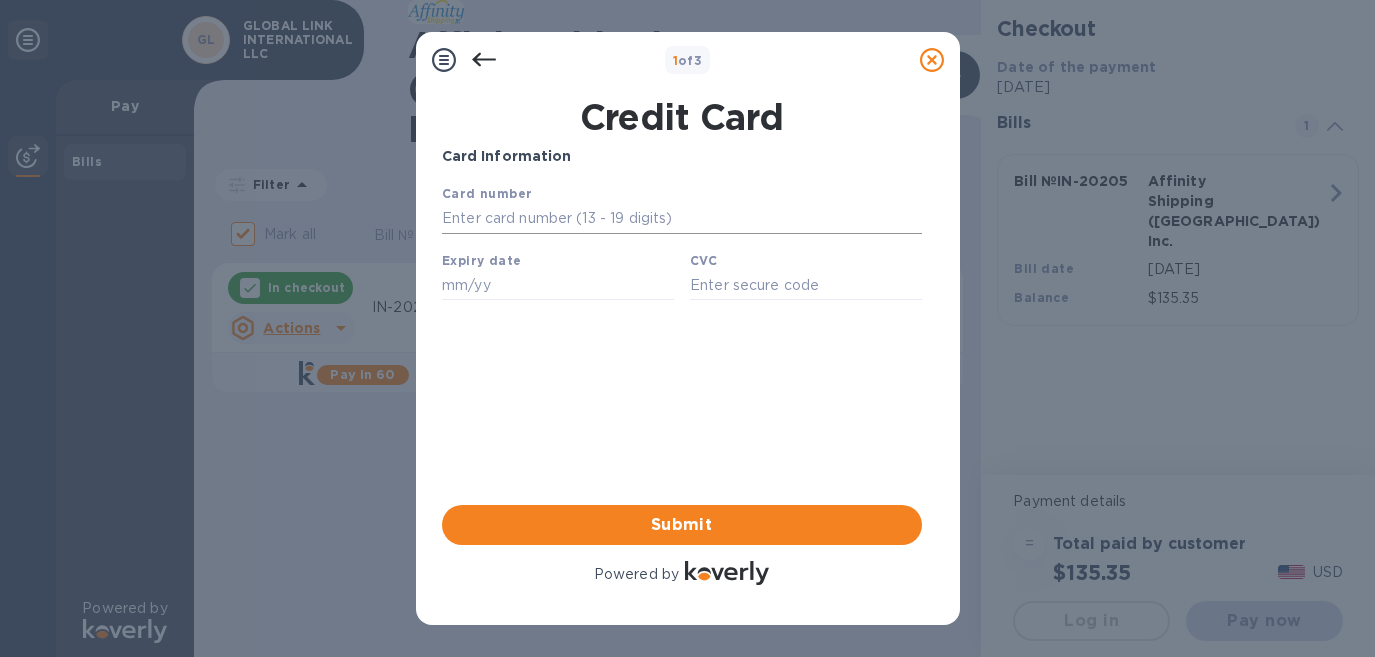 click at bounding box center (681, 219) 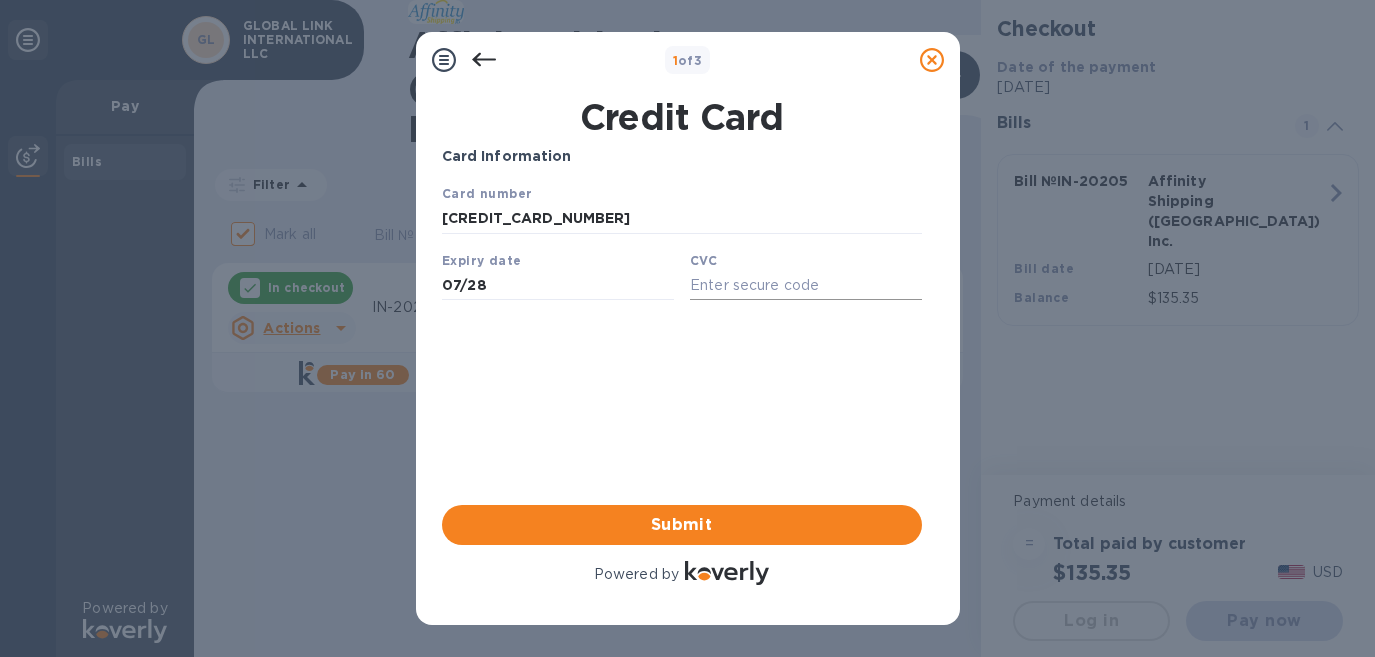 click at bounding box center (805, 285) 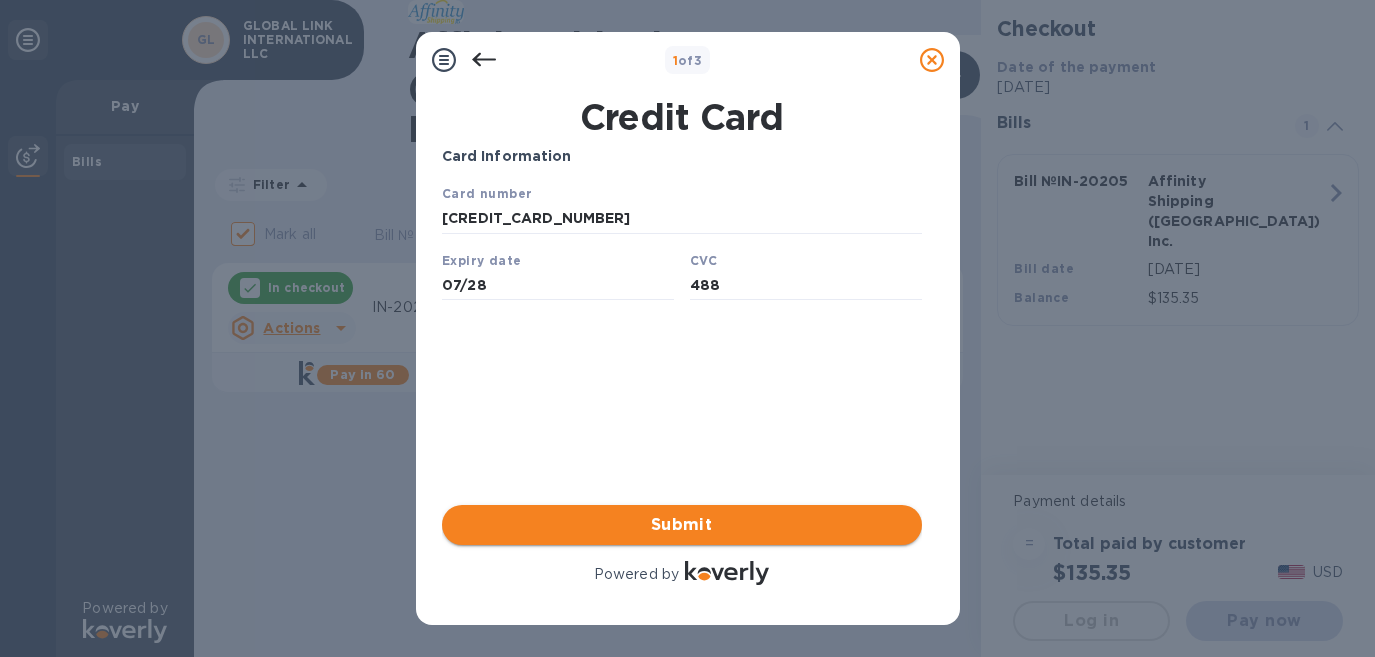type on "488" 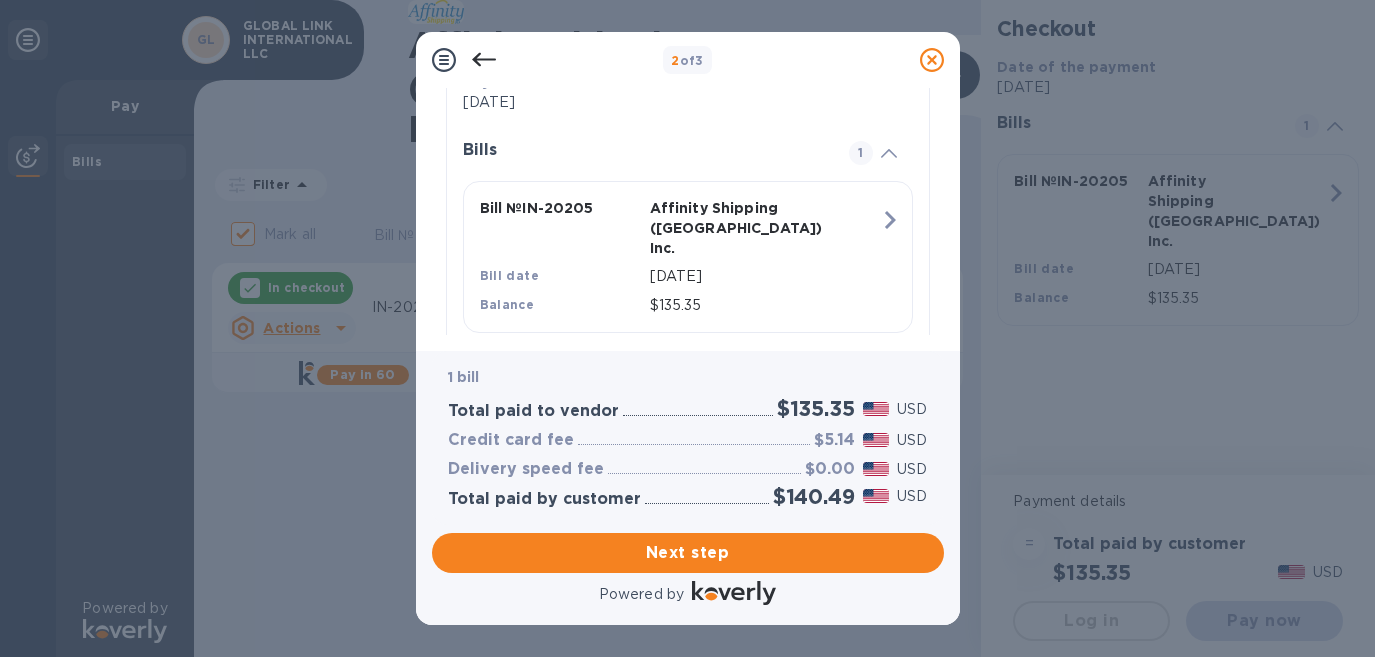 scroll, scrollTop: 437, scrollLeft: 0, axis: vertical 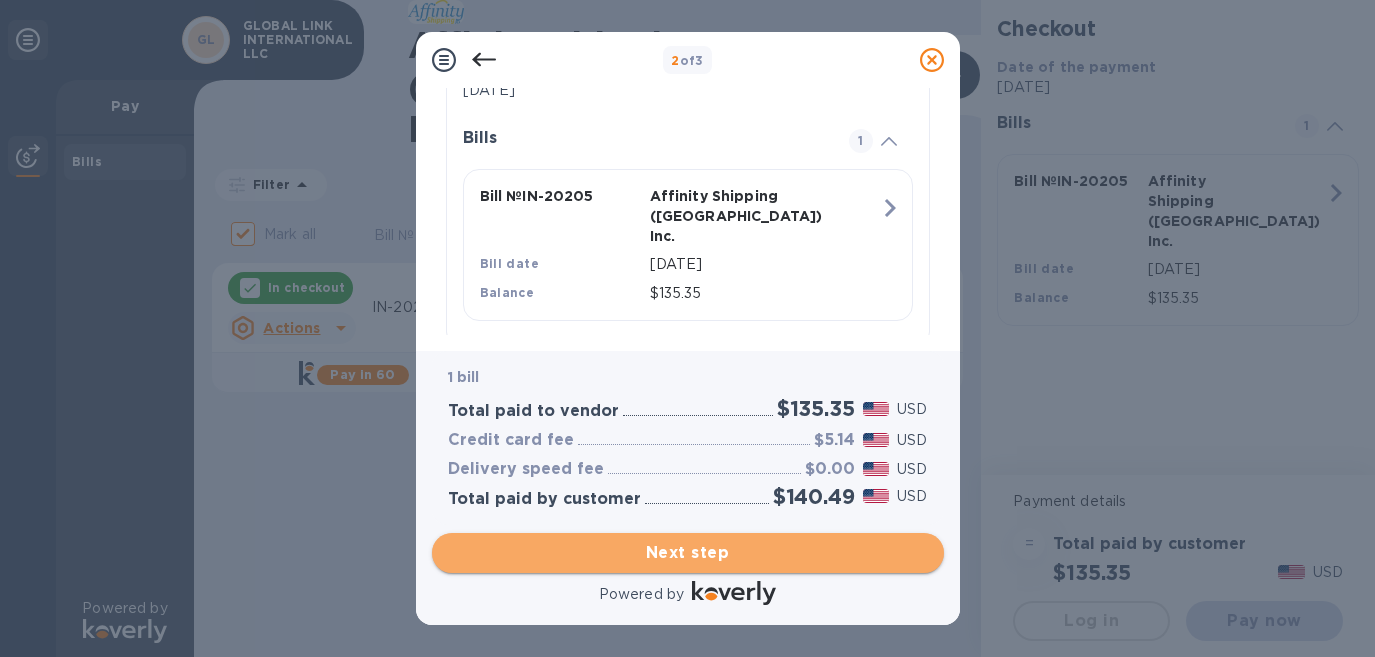 click on "Next step" at bounding box center [688, 553] 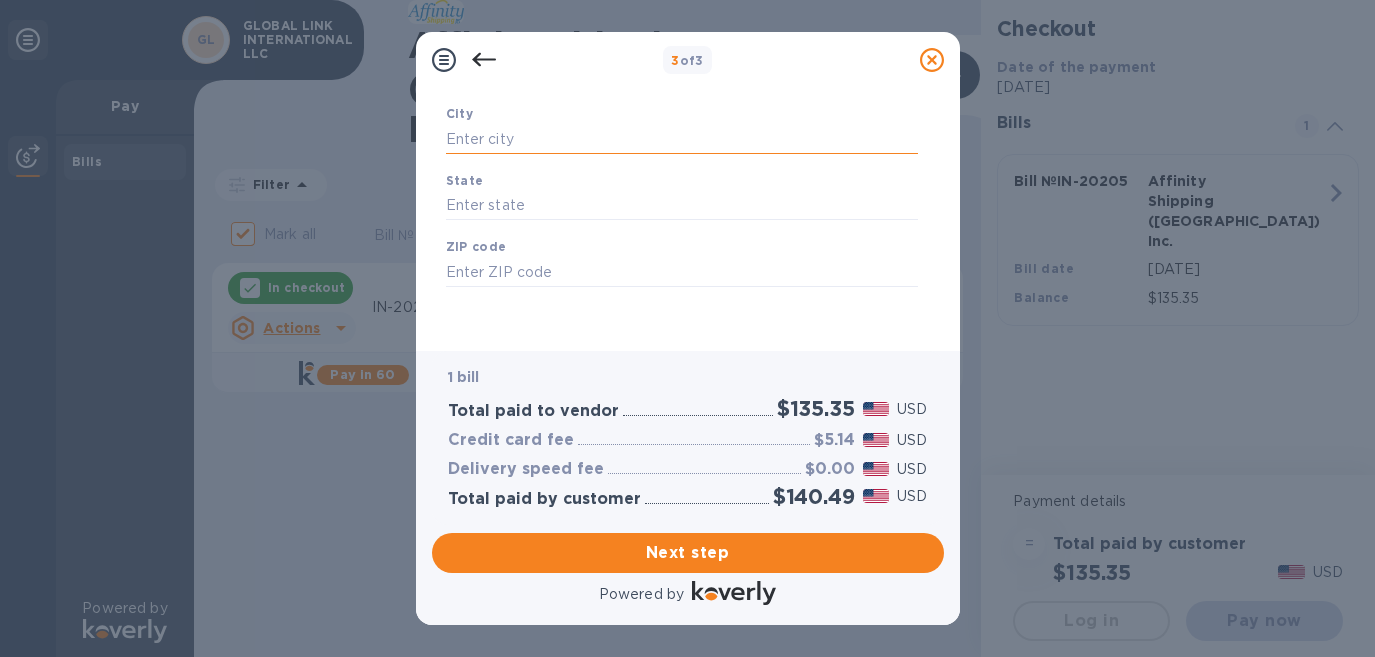 click at bounding box center [682, 139] 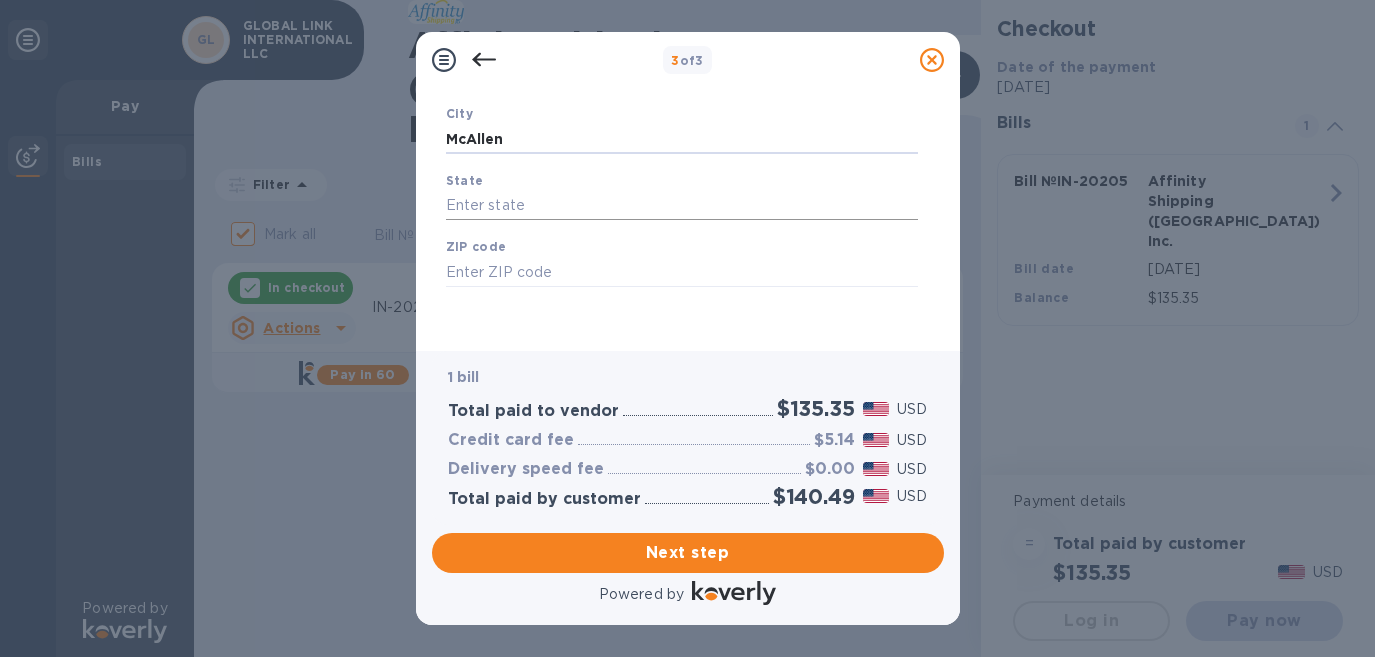 type on "McAllen" 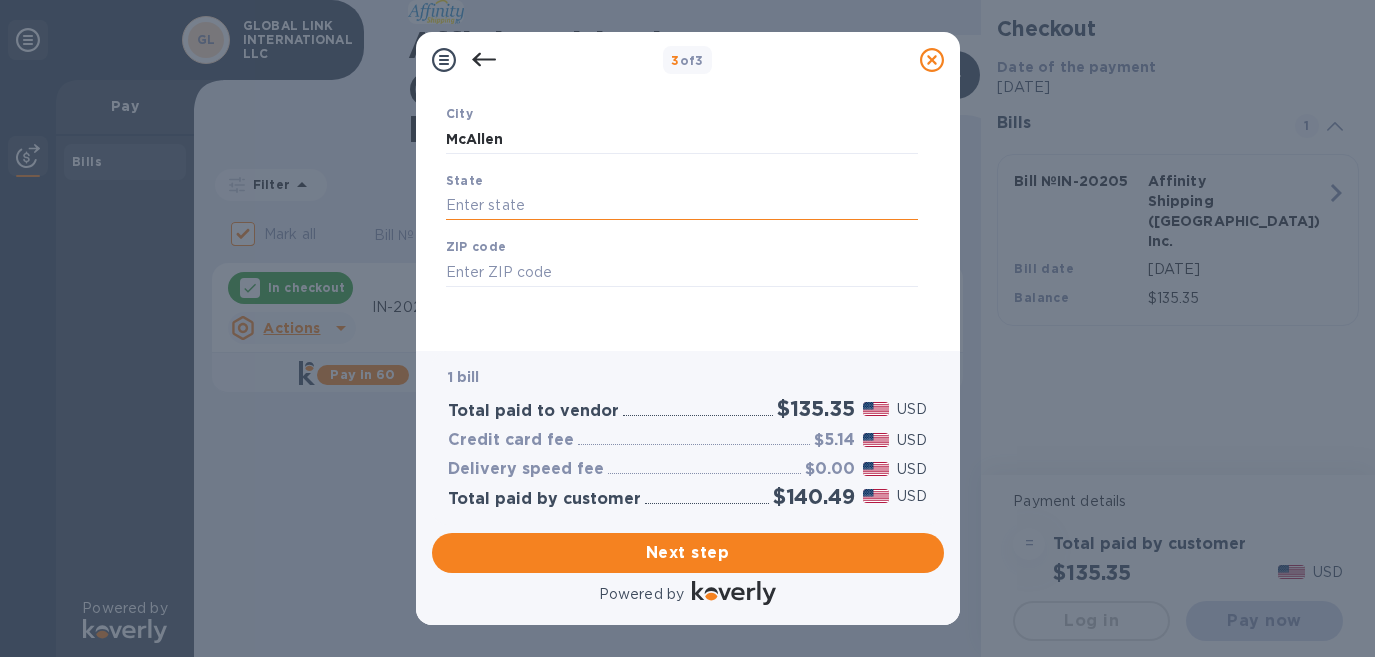 type on "t" 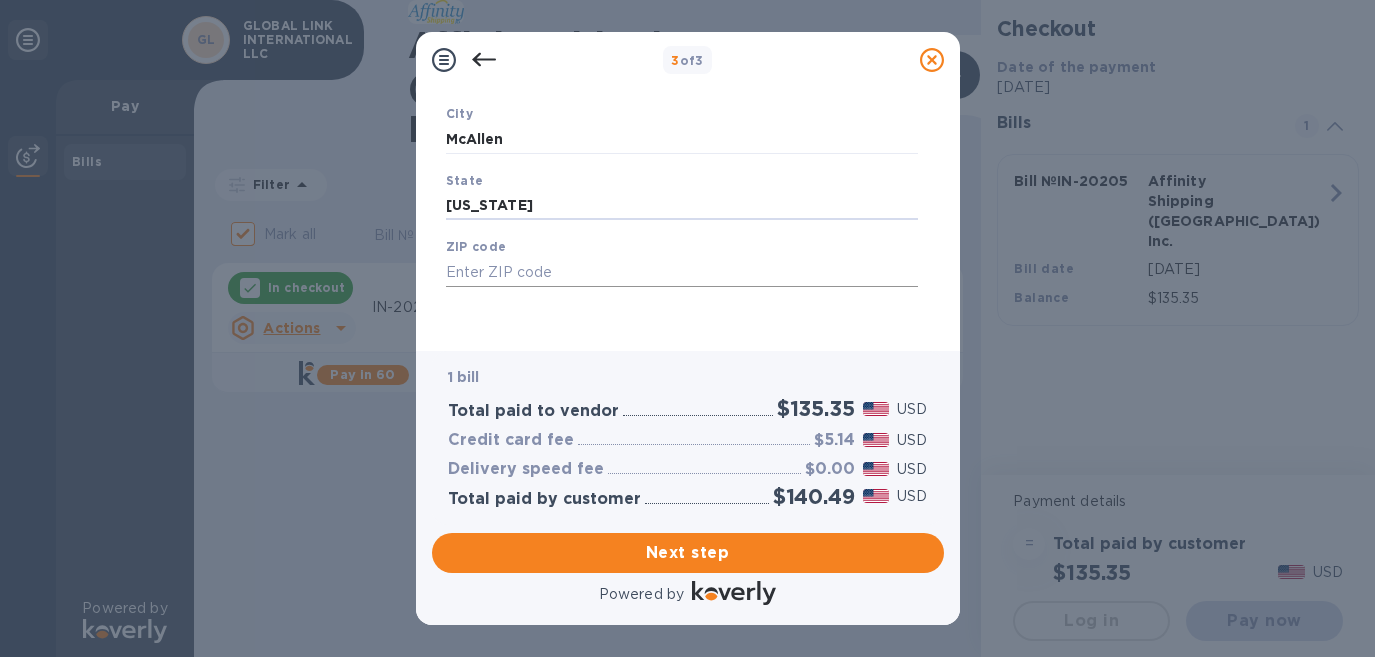 type on "Texas" 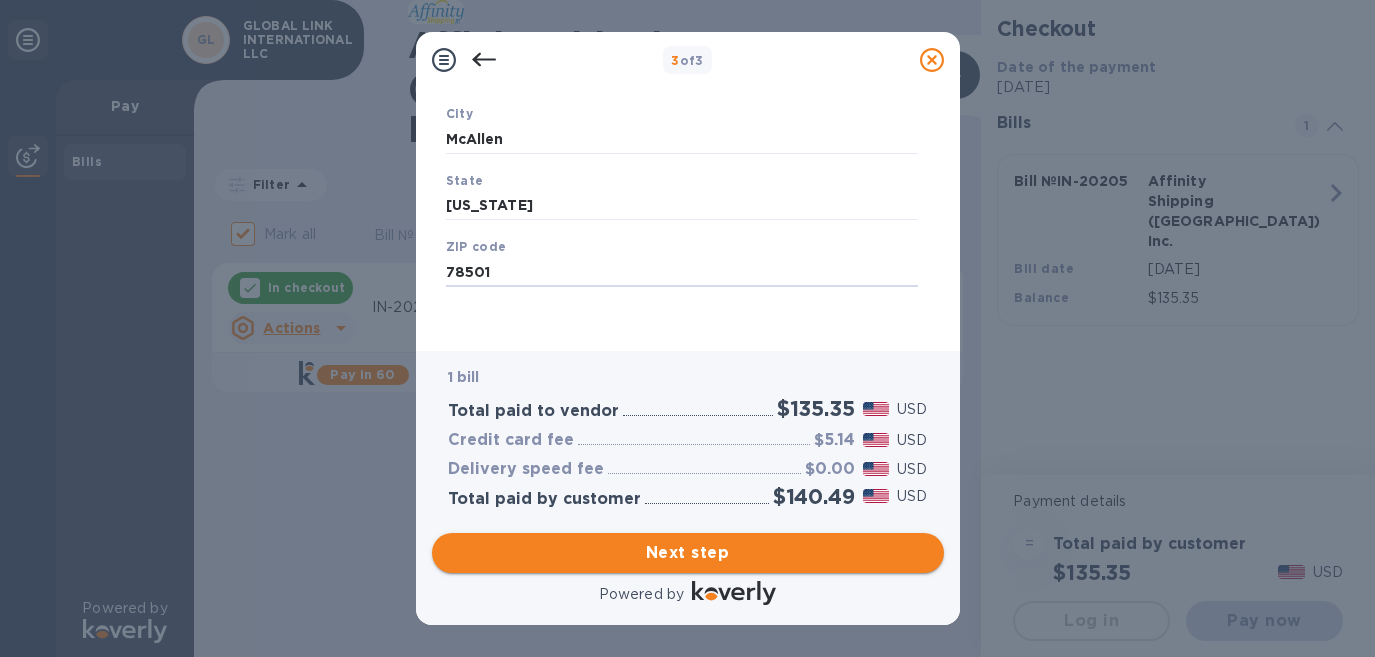 type on "78501" 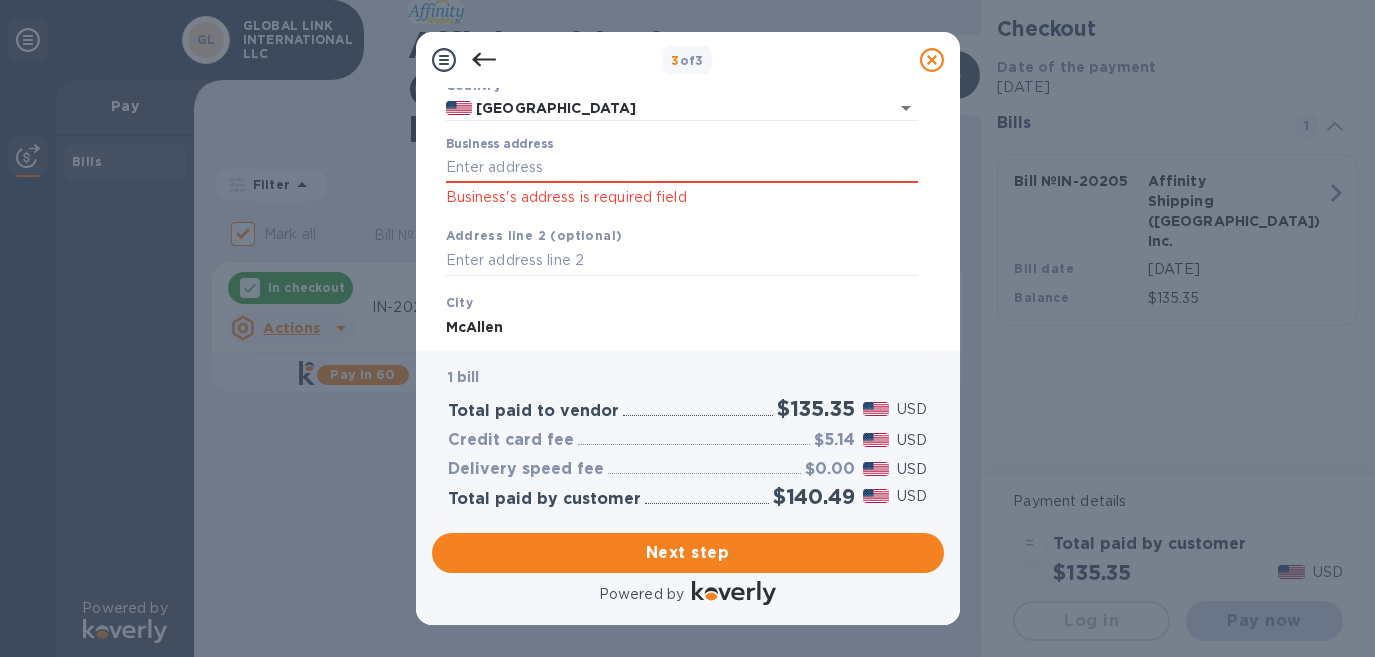 scroll, scrollTop: 142, scrollLeft: 0, axis: vertical 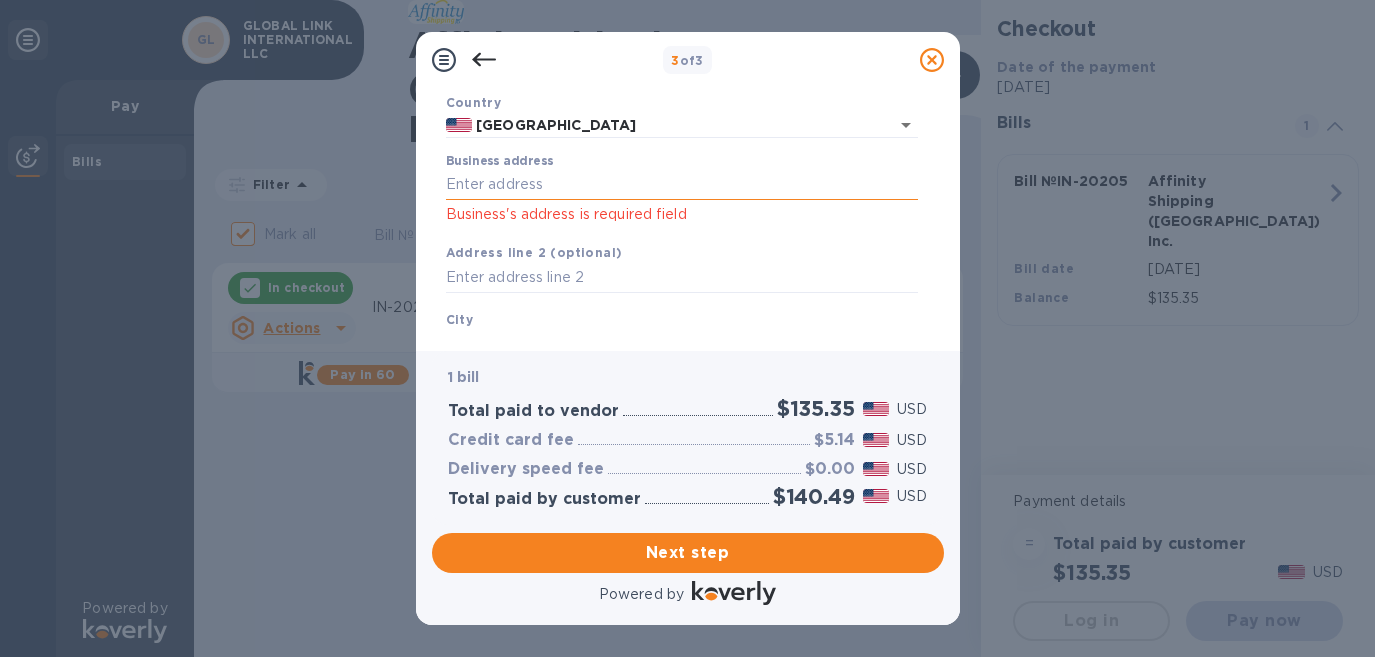 click on "Business address" at bounding box center (682, 185) 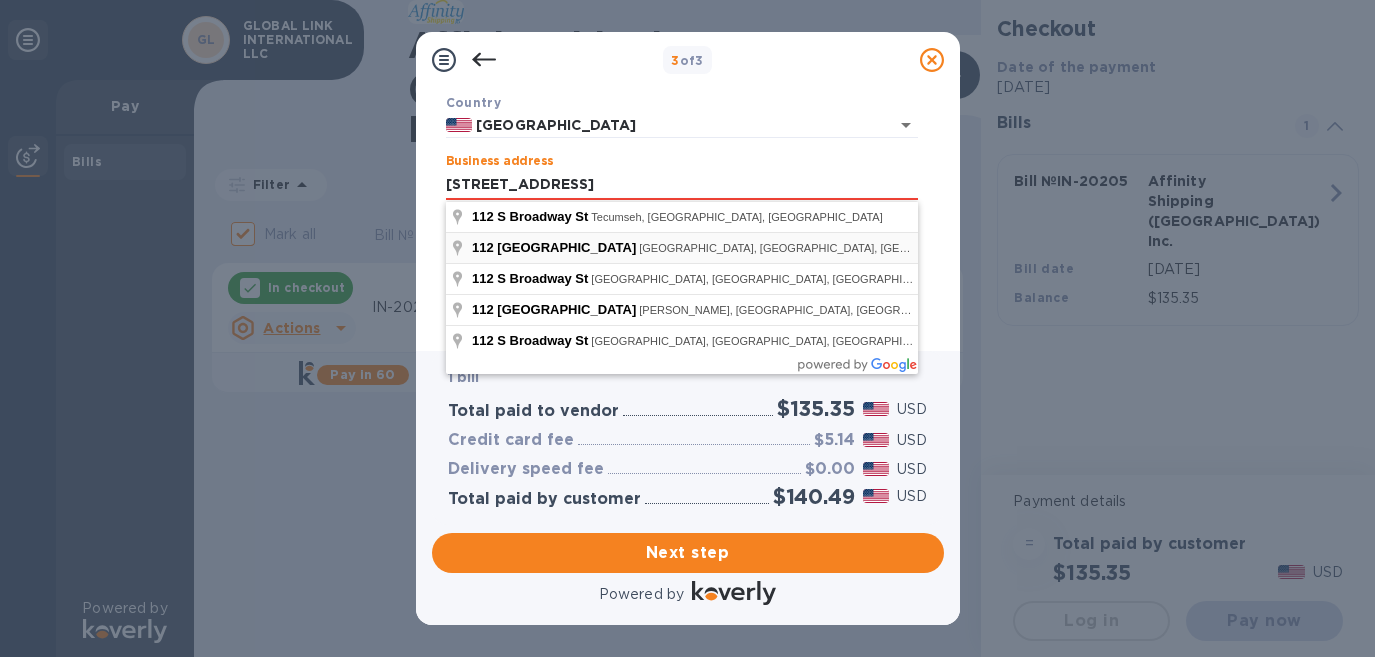 type on "112 South Broadway Street" 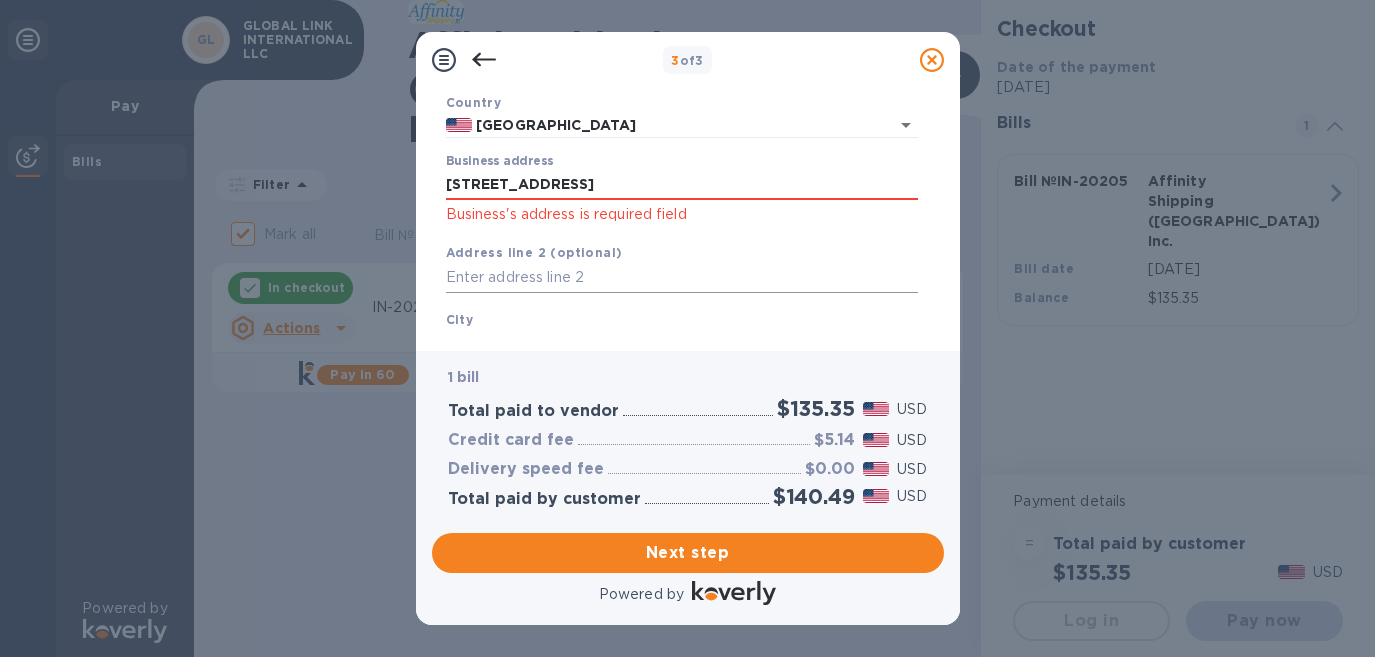 click at bounding box center [682, 278] 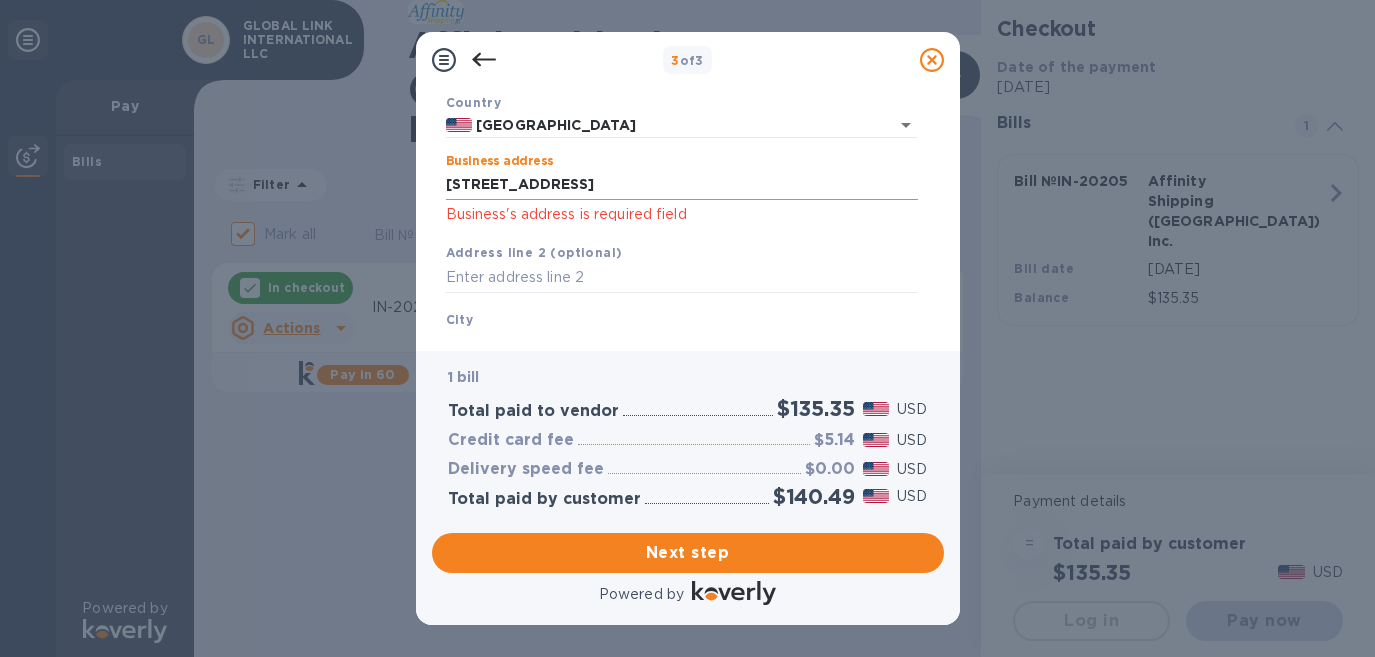 click on "112 South Broadway Street" at bounding box center (682, 185) 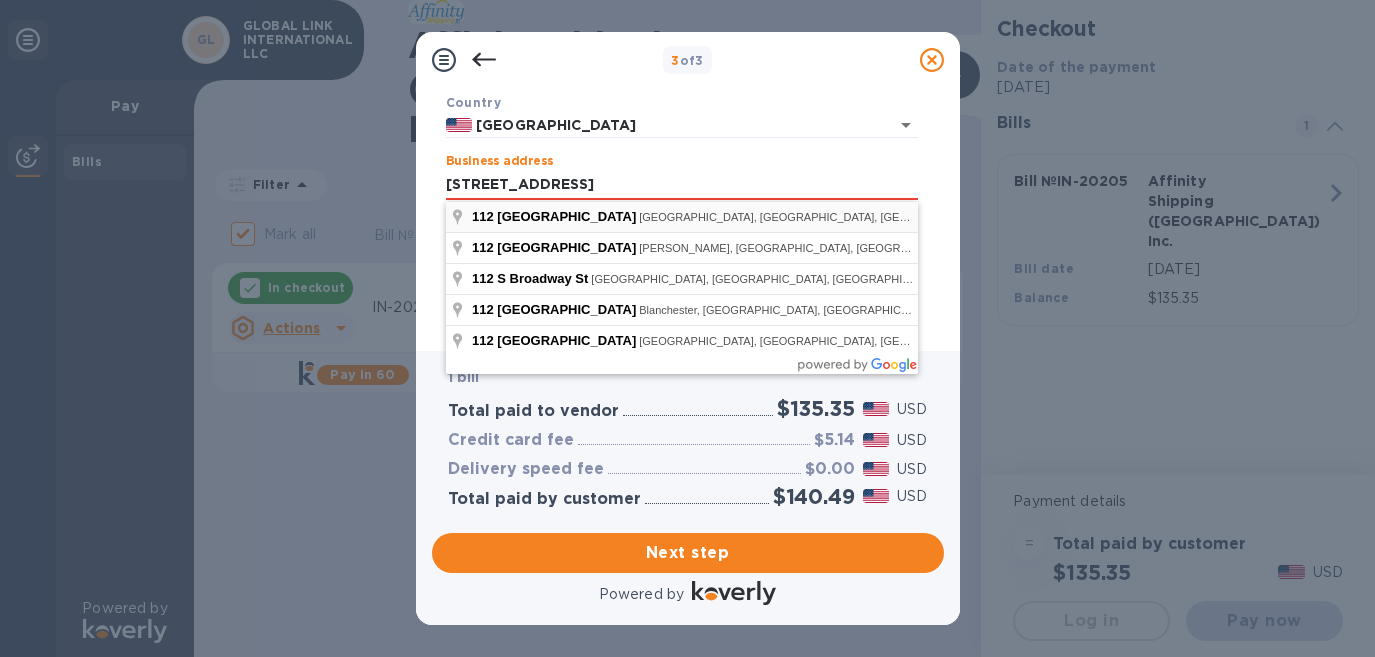 type on "112 South Broadway Street" 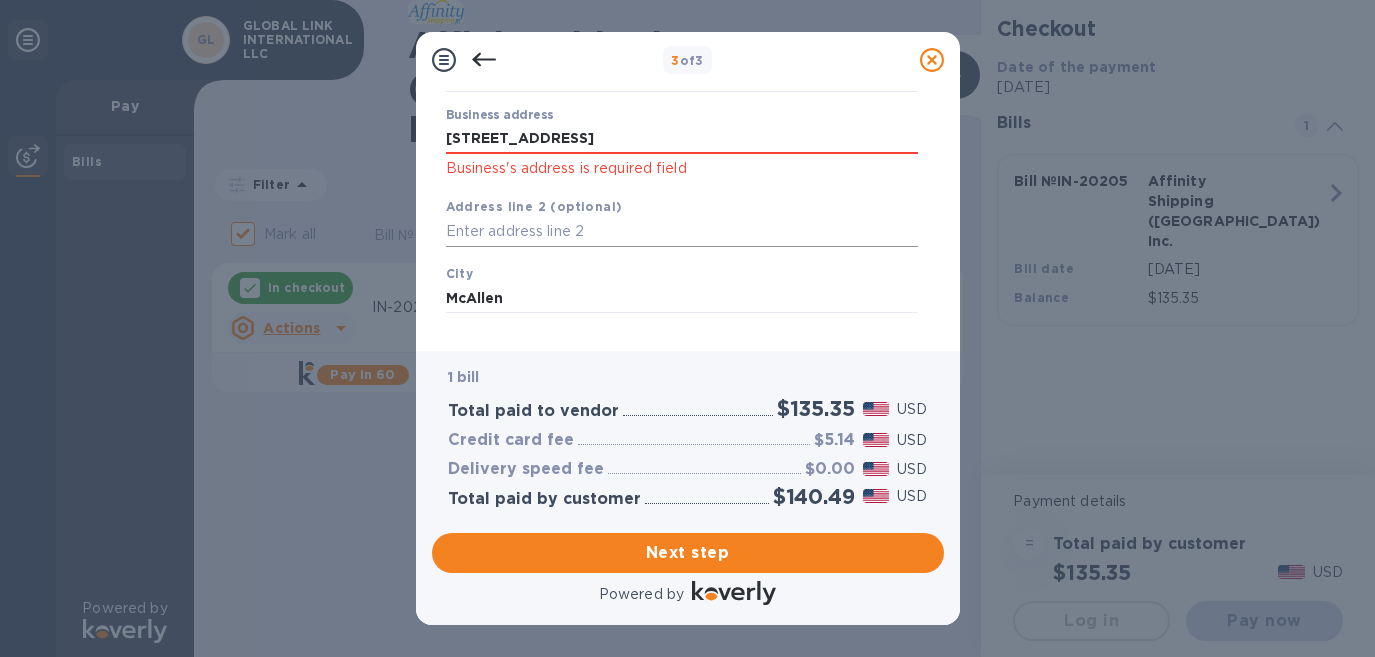 scroll, scrollTop: 182, scrollLeft: 0, axis: vertical 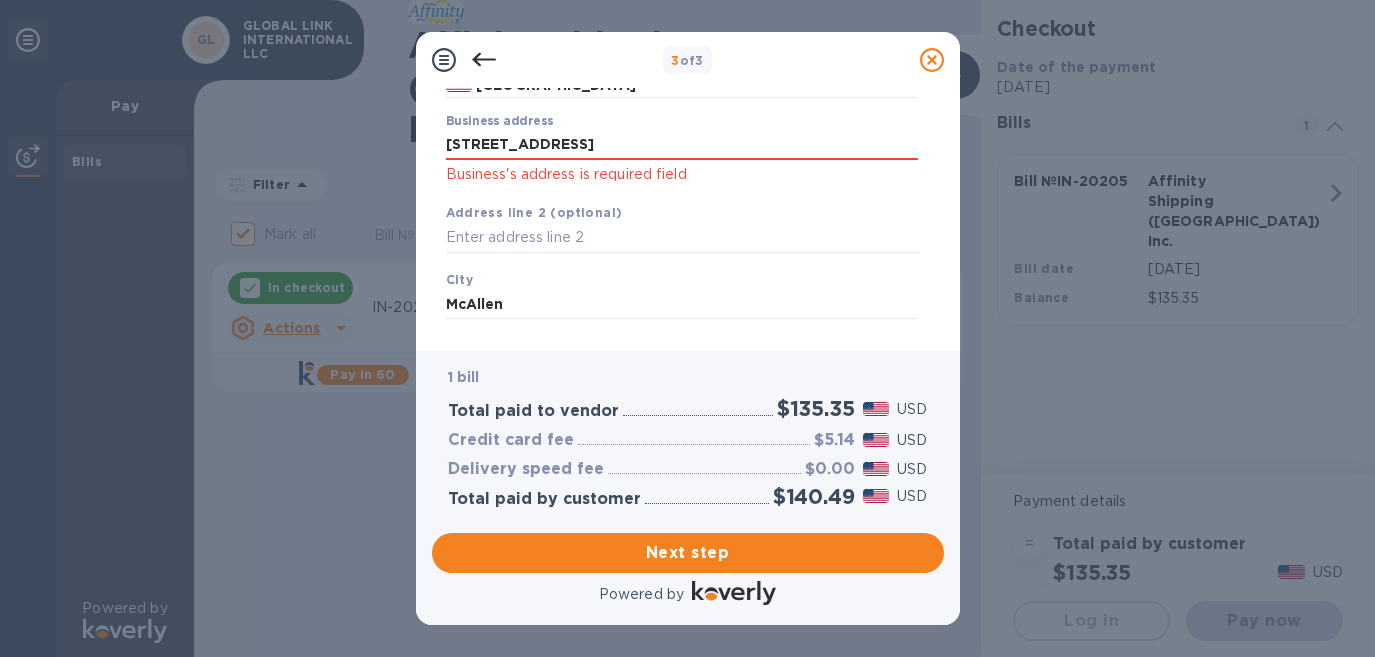 click on "City McAllen" at bounding box center [682, 294] 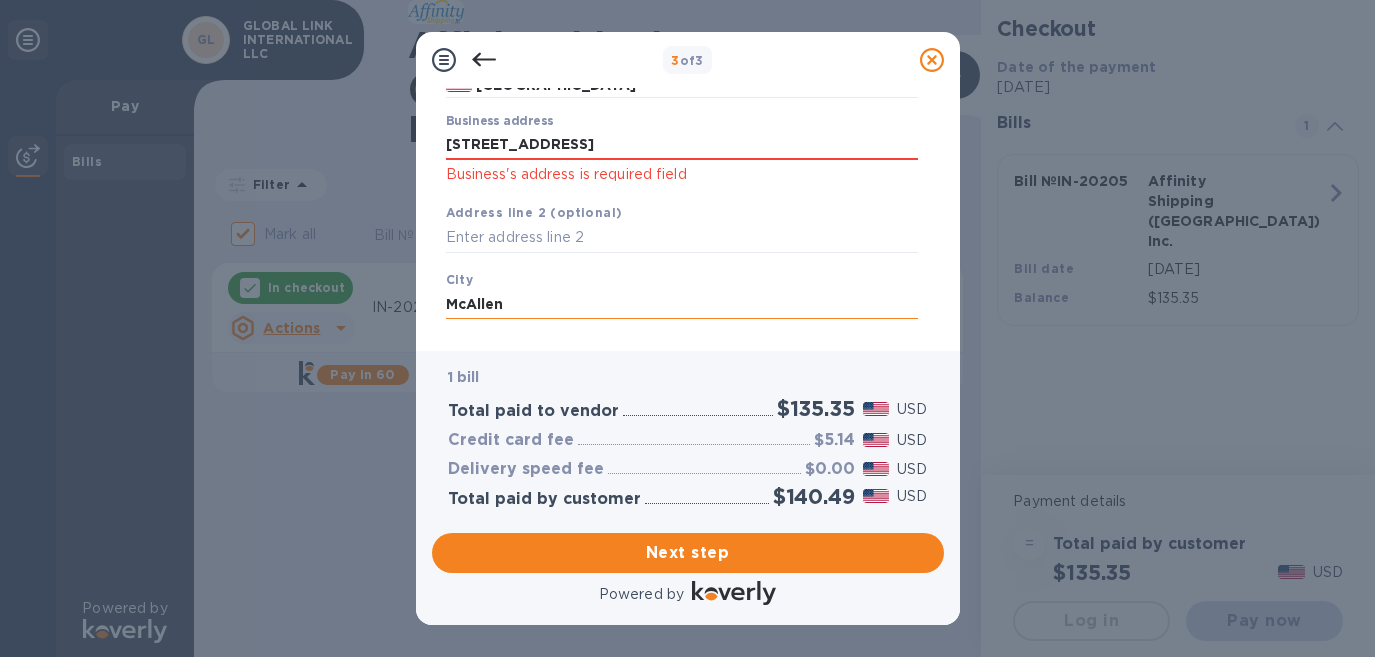 click on "McAllen" at bounding box center [682, 304] 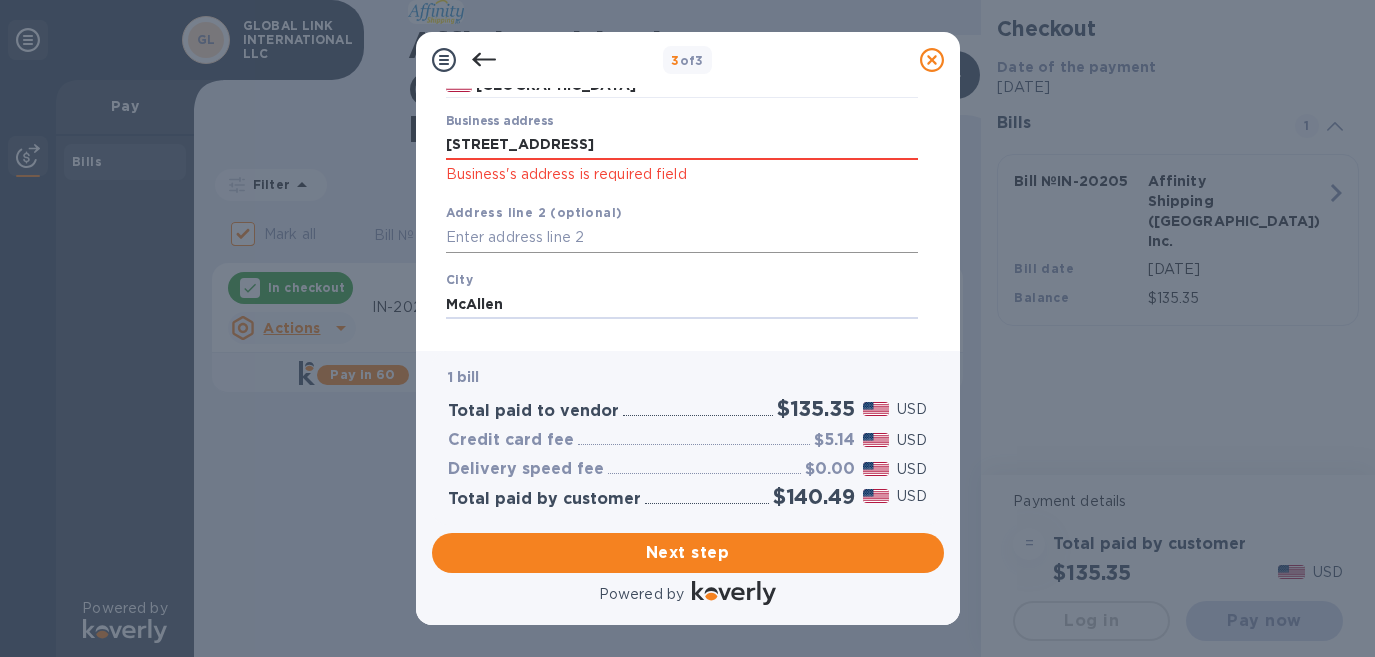 click at bounding box center [682, 238] 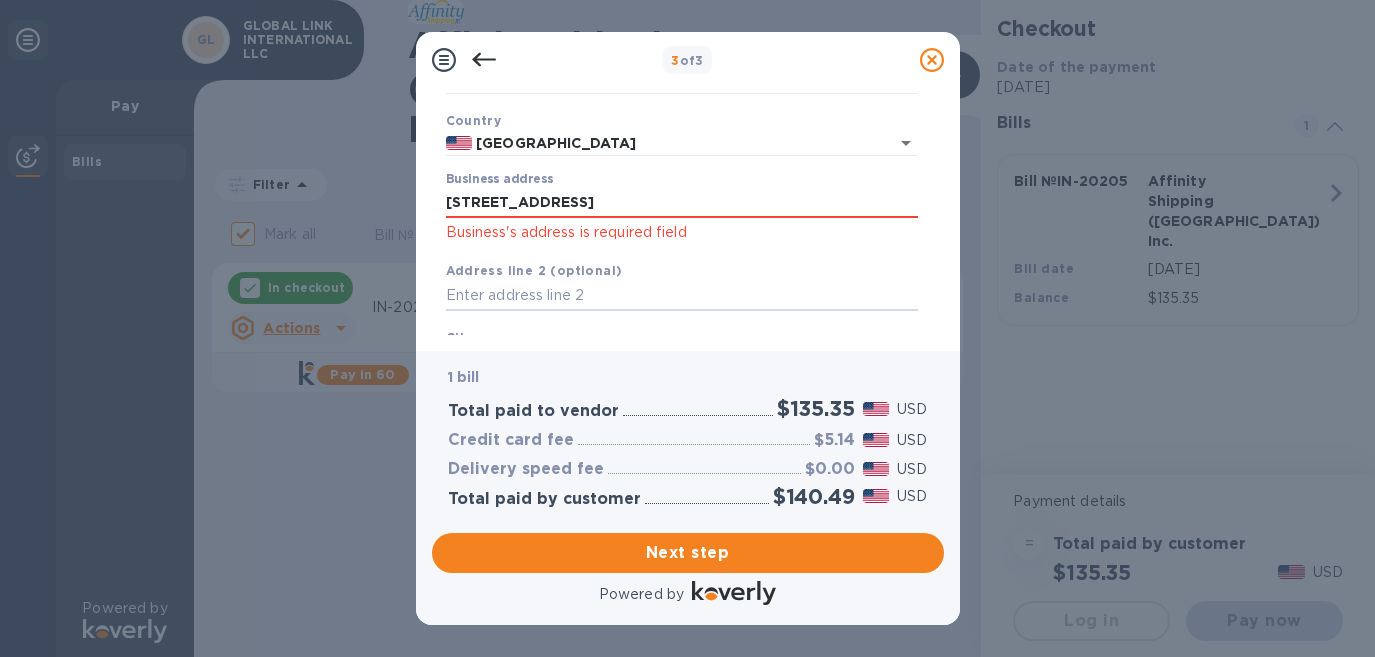 scroll, scrollTop: 120, scrollLeft: 0, axis: vertical 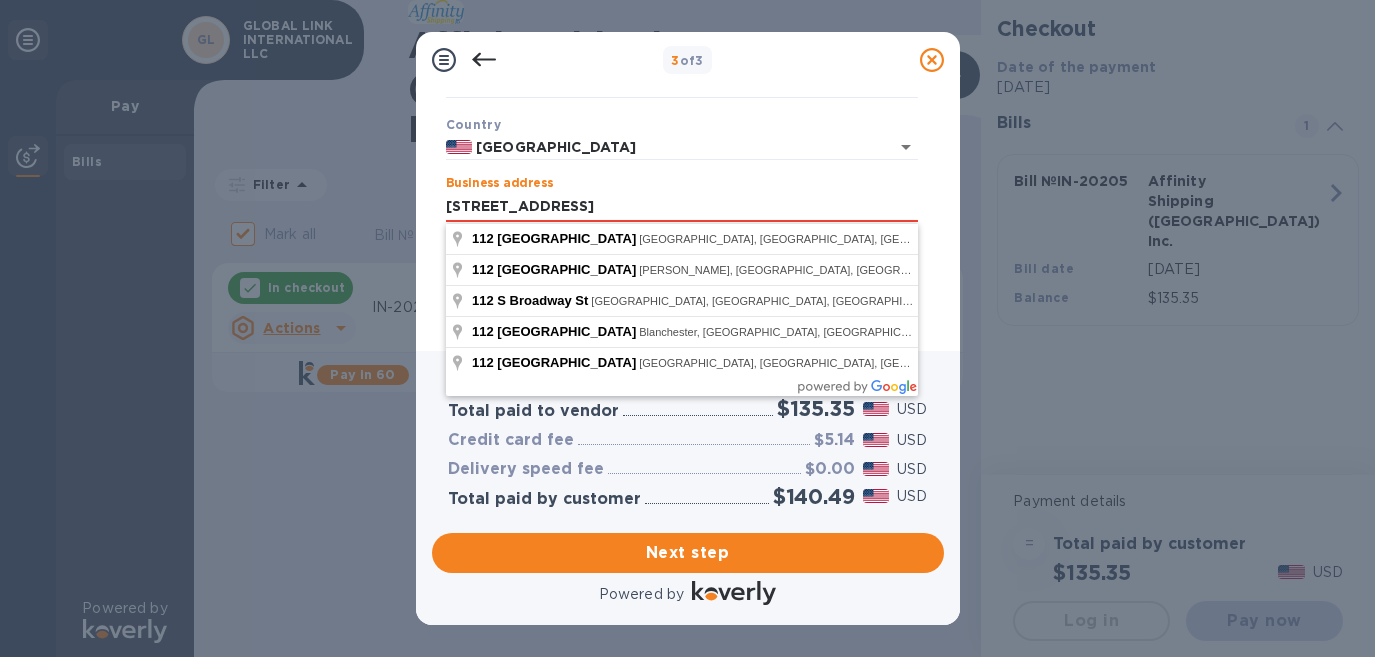 drag, startPoint x: 702, startPoint y: 202, endPoint x: 393, endPoint y: 200, distance: 309.00647 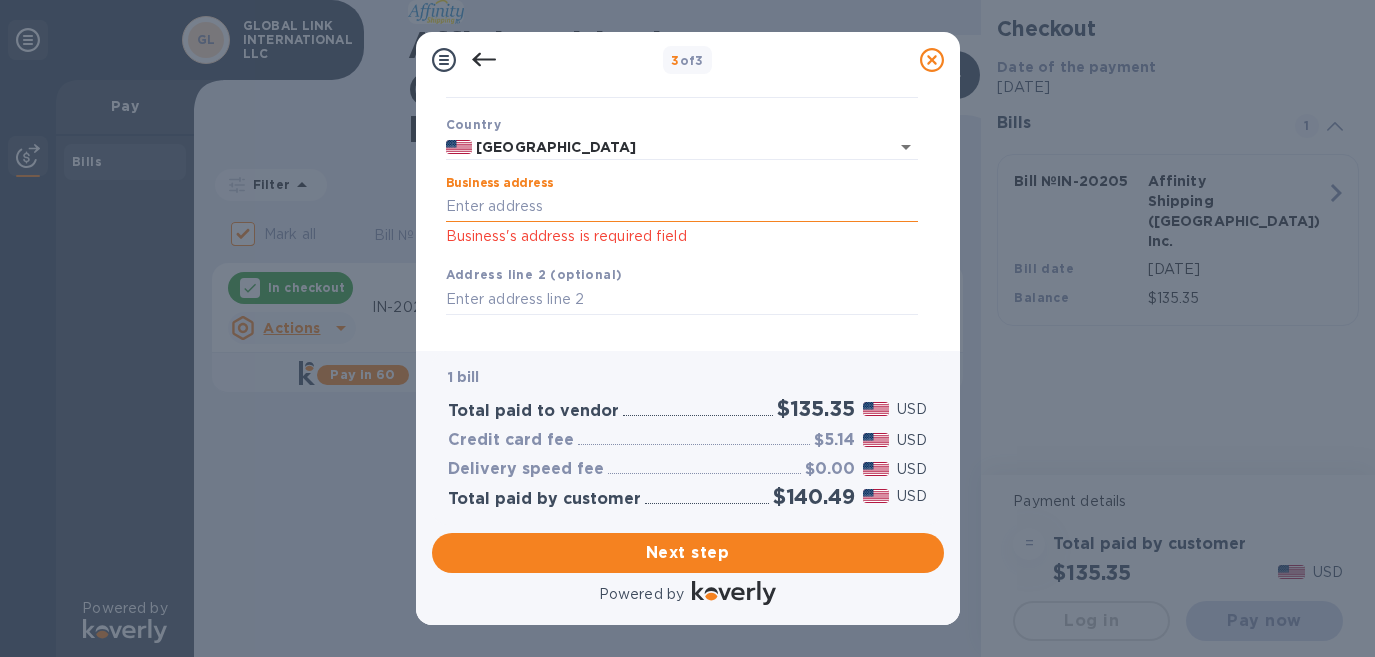 paste on "112 South Broadway Street" 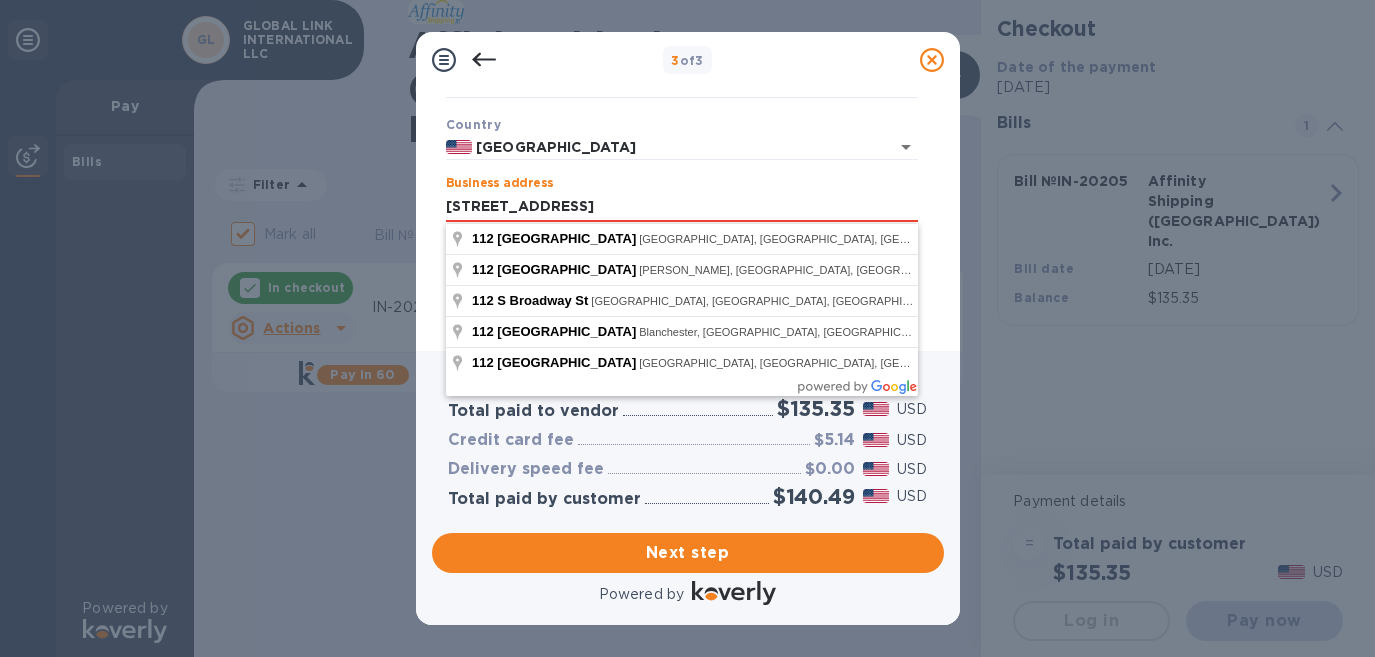 type on "112 South Broadway Street" 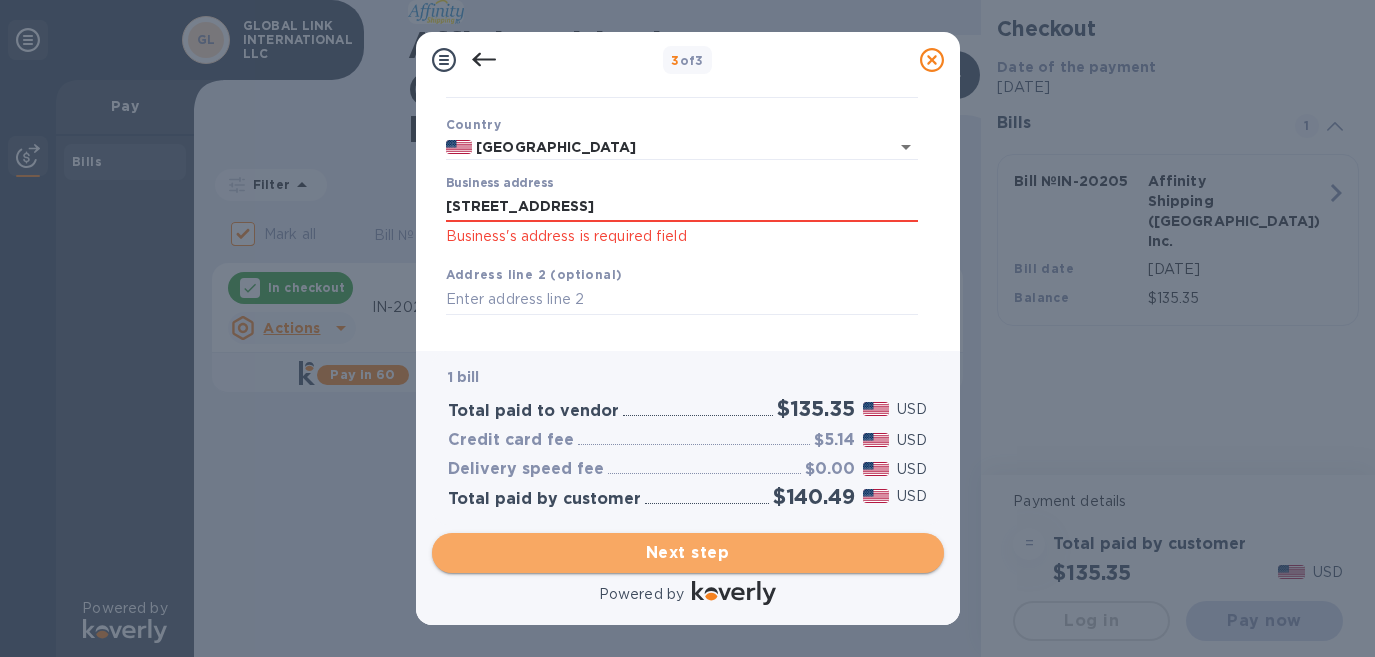 click on "Next step" at bounding box center (688, 553) 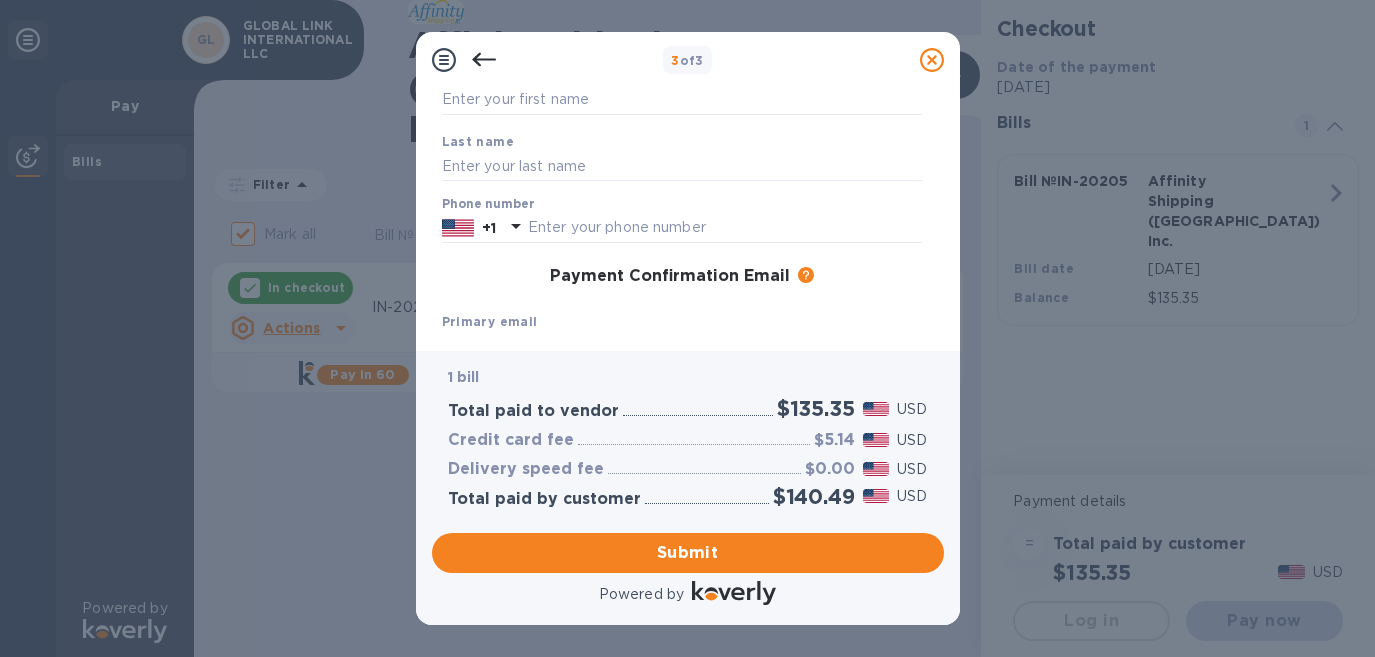 scroll, scrollTop: 0, scrollLeft: 0, axis: both 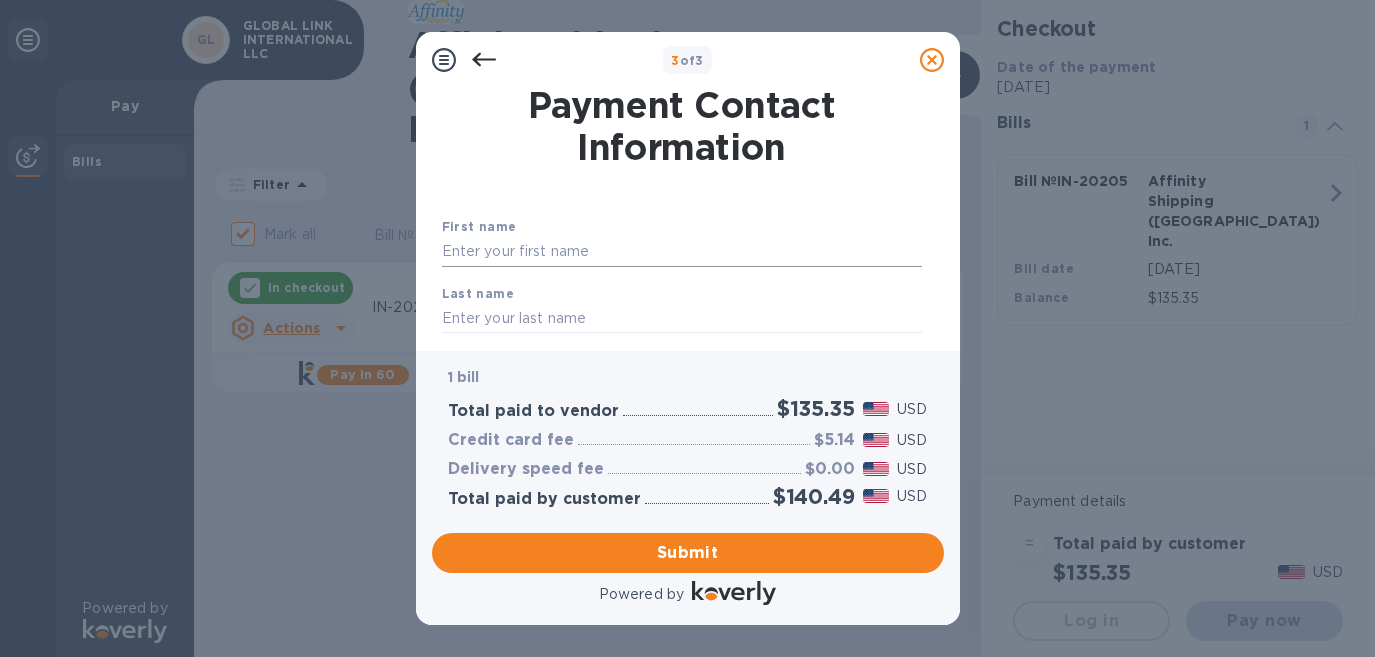 click at bounding box center [682, 252] 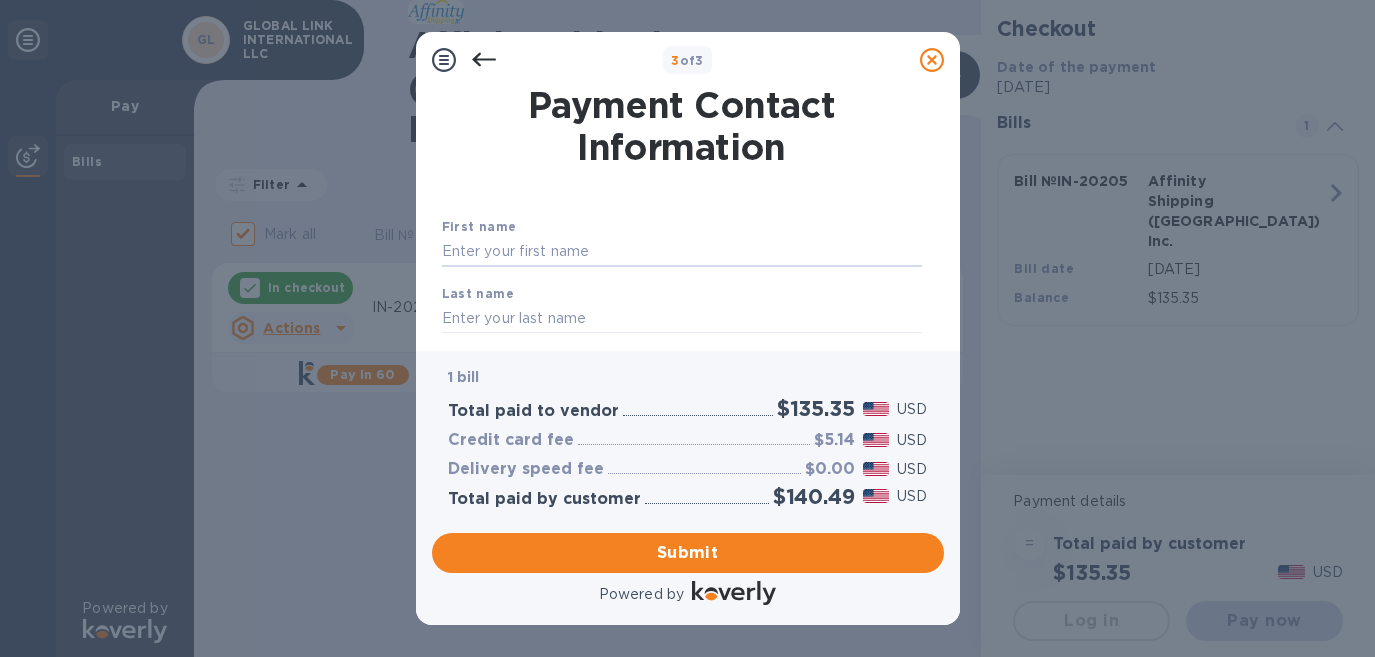 type on "Victor" 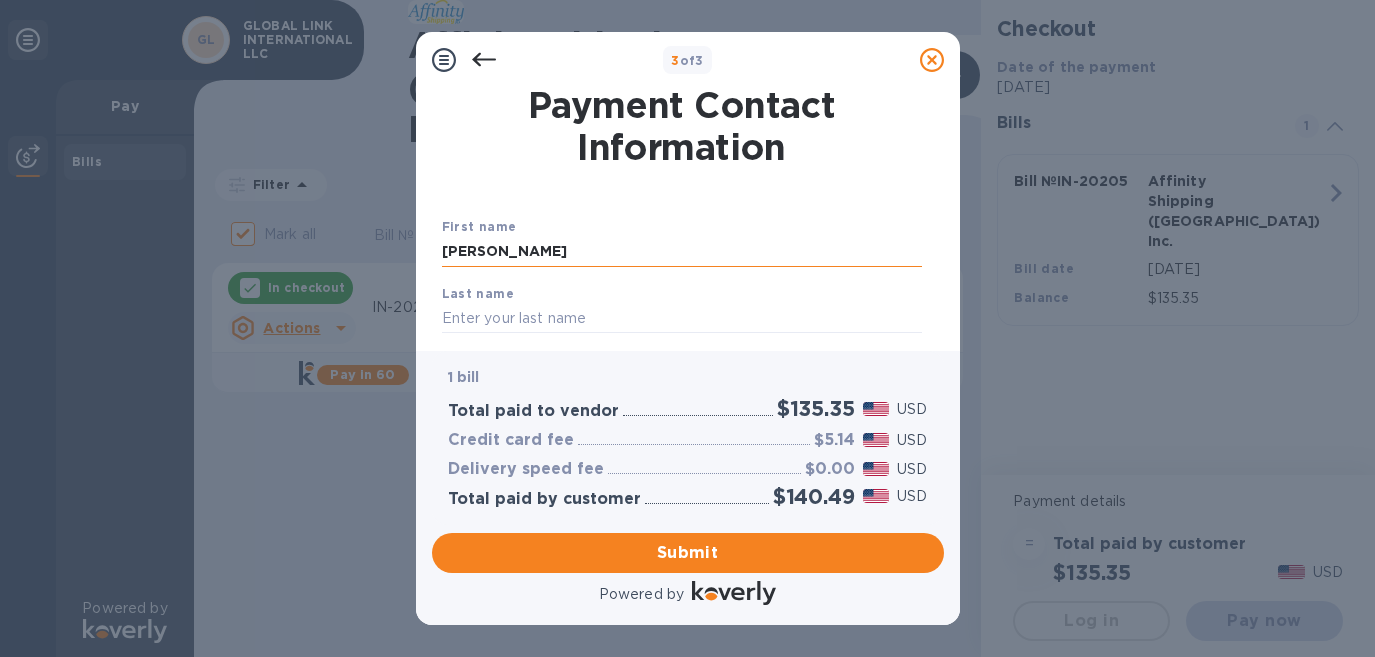 type on "Martinez" 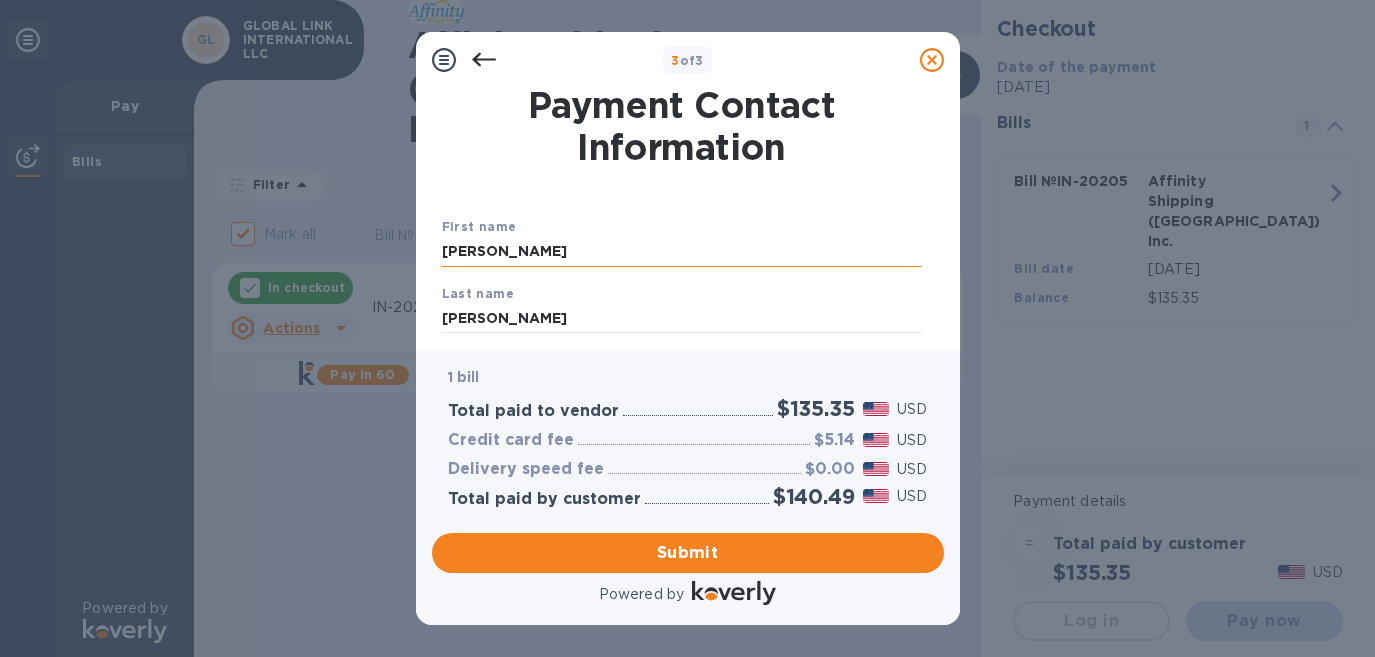 type on "9562129464" 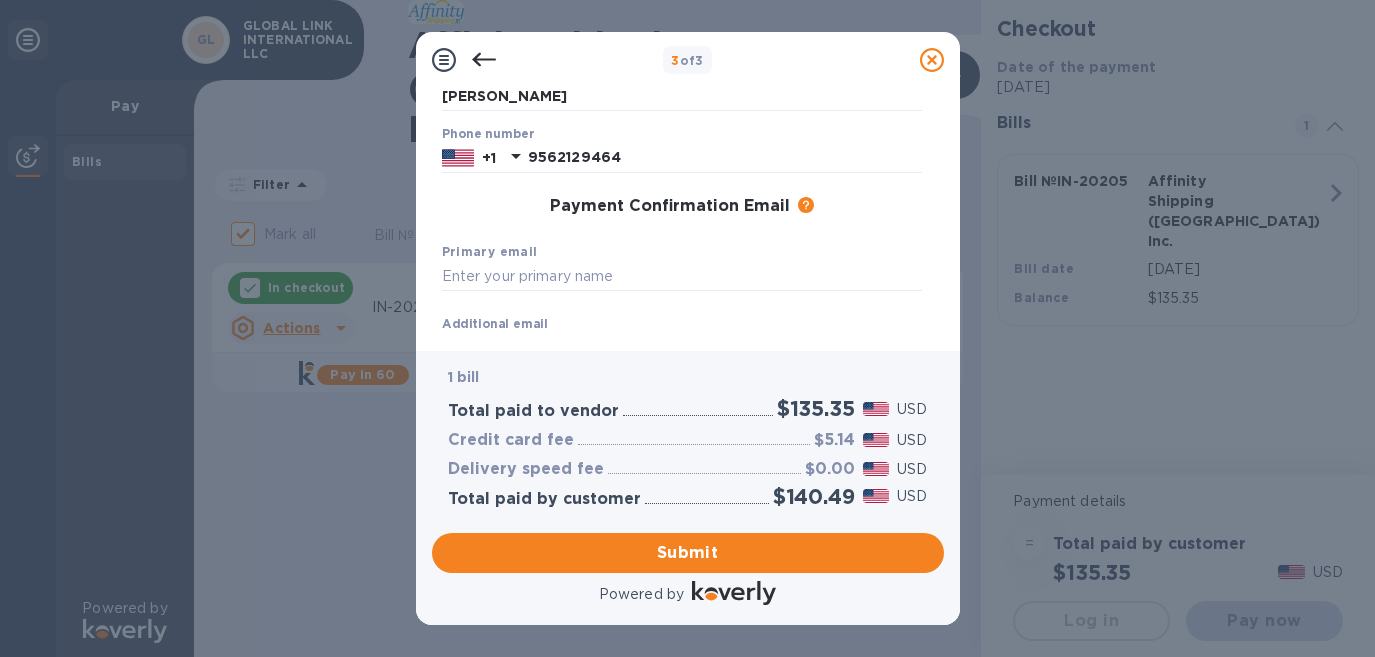 scroll, scrollTop: 232, scrollLeft: 0, axis: vertical 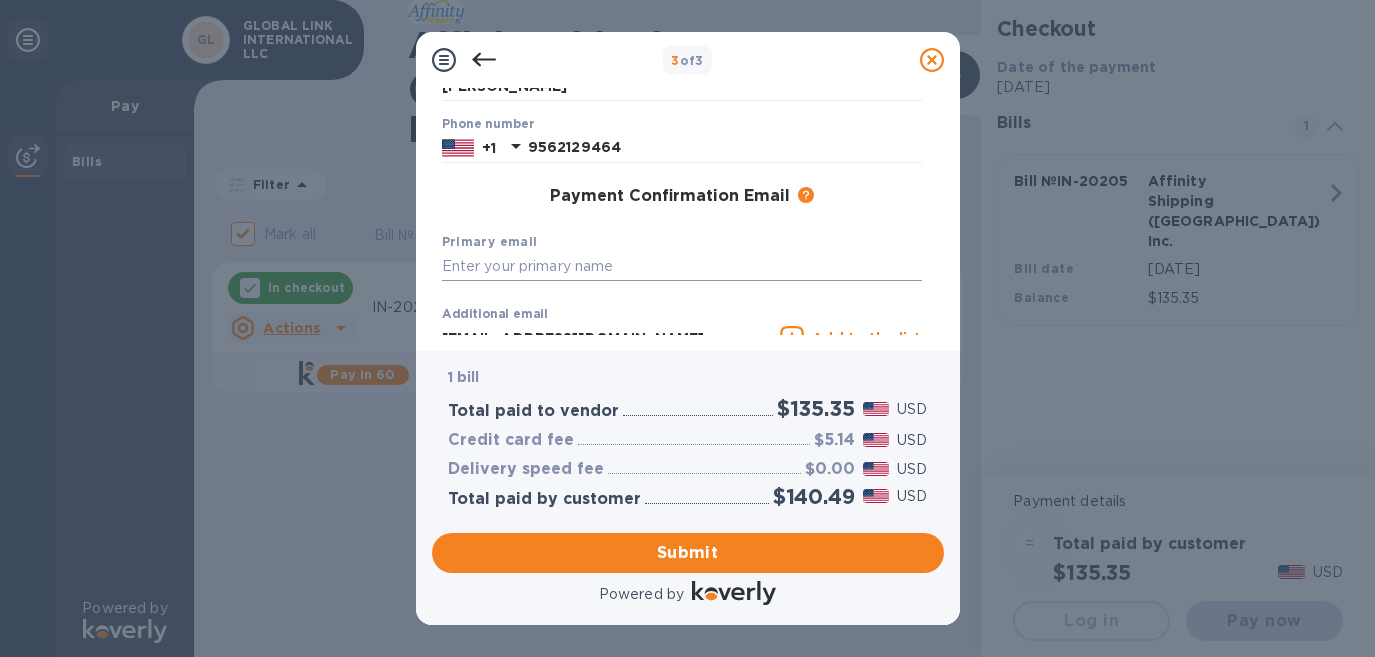 click at bounding box center [682, 267] 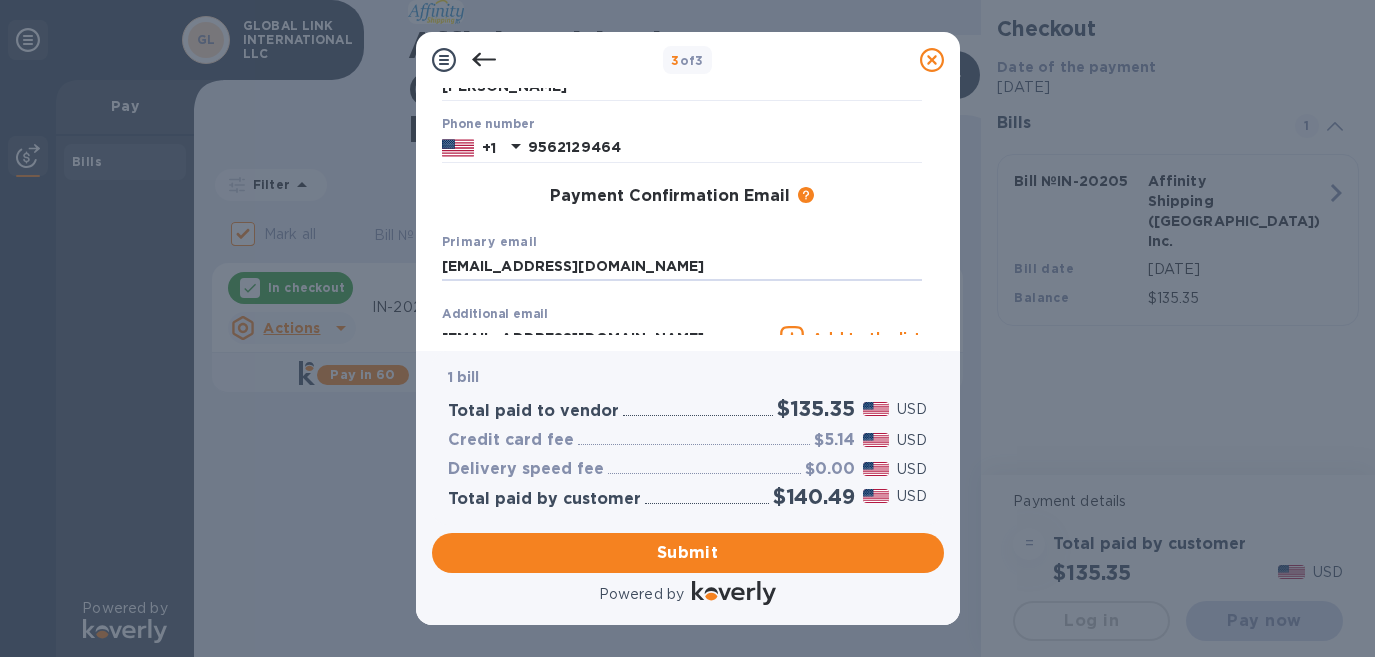 type on "victormartinez_logistica@hotmail.com" 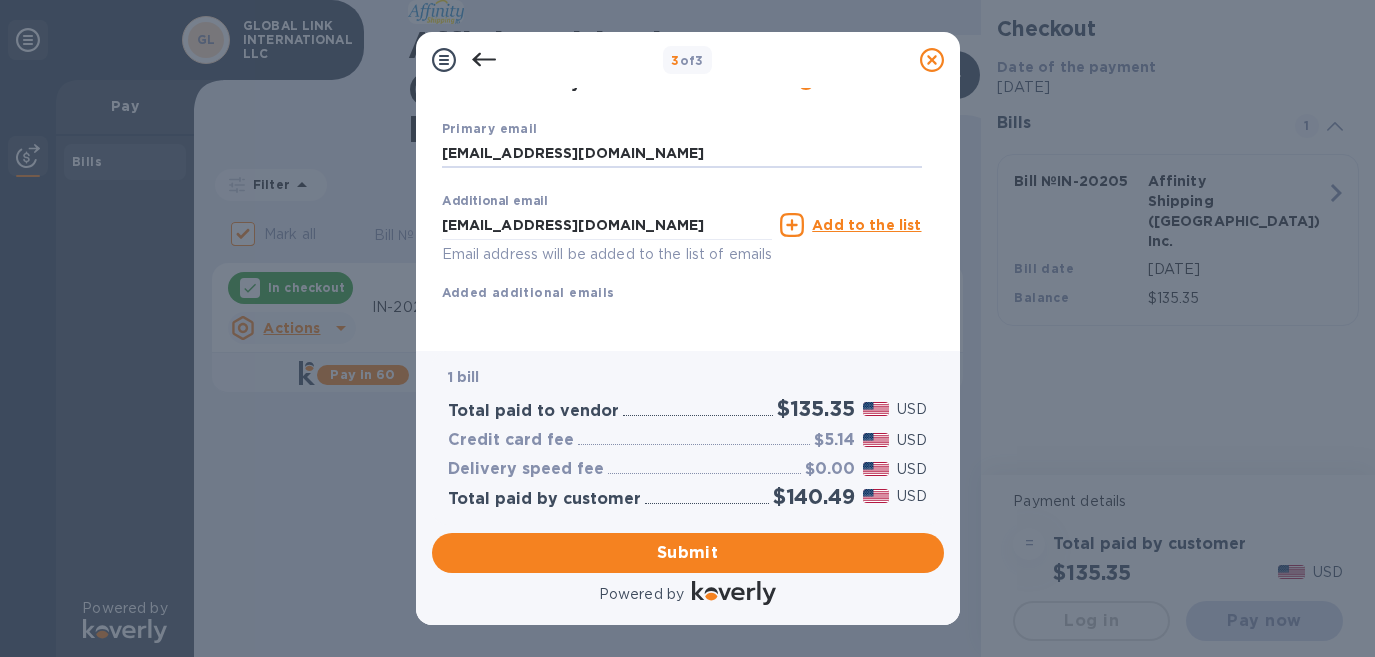 scroll, scrollTop: 370, scrollLeft: 0, axis: vertical 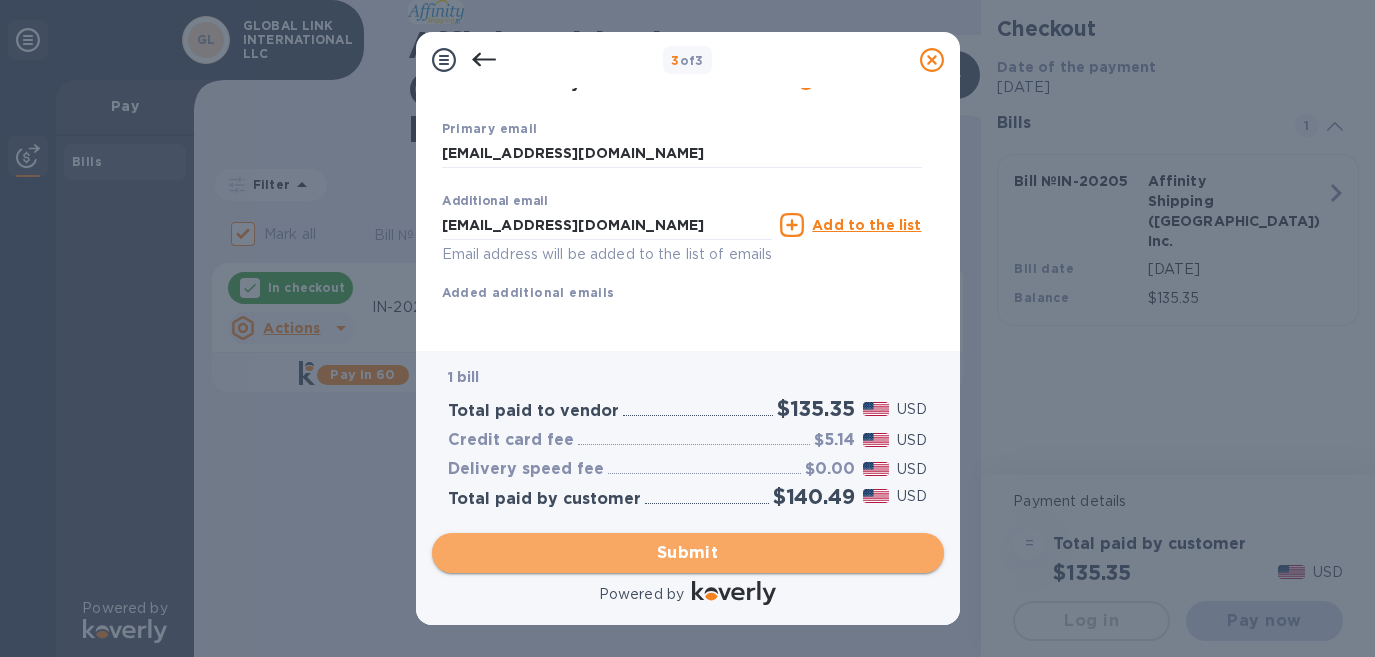 click on "Submit" at bounding box center (688, 553) 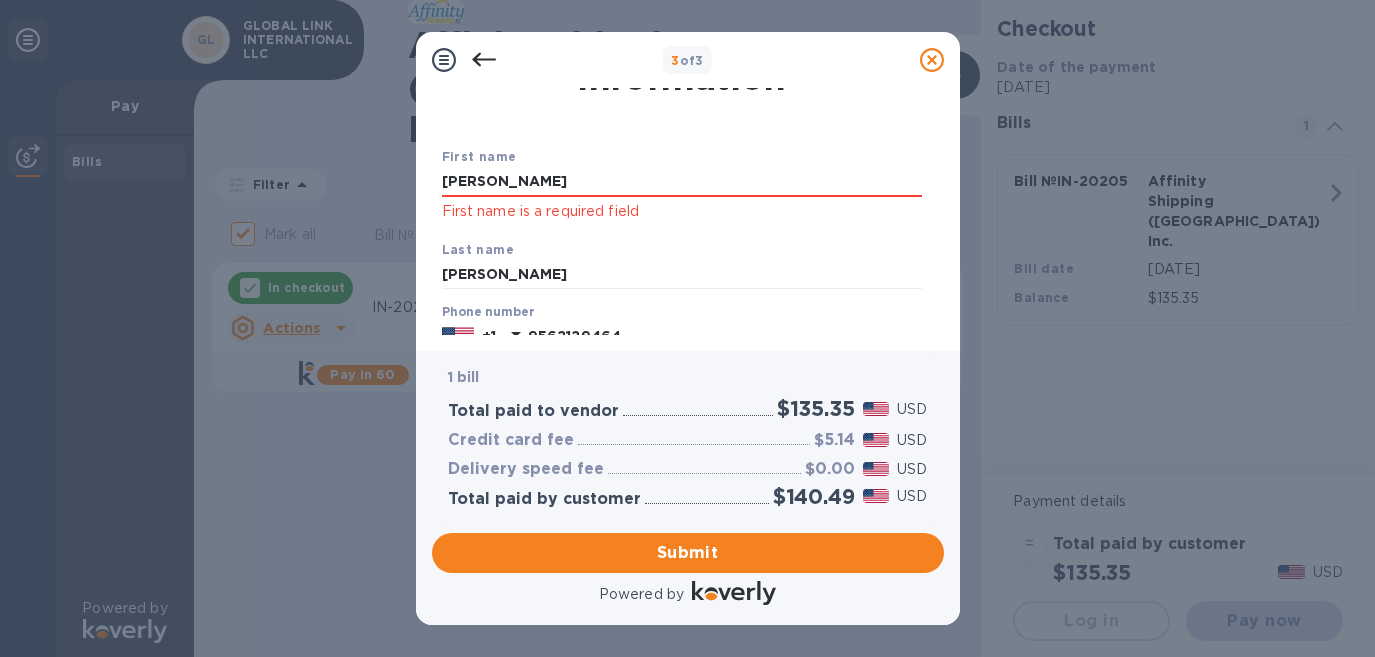 scroll, scrollTop: 0, scrollLeft: 0, axis: both 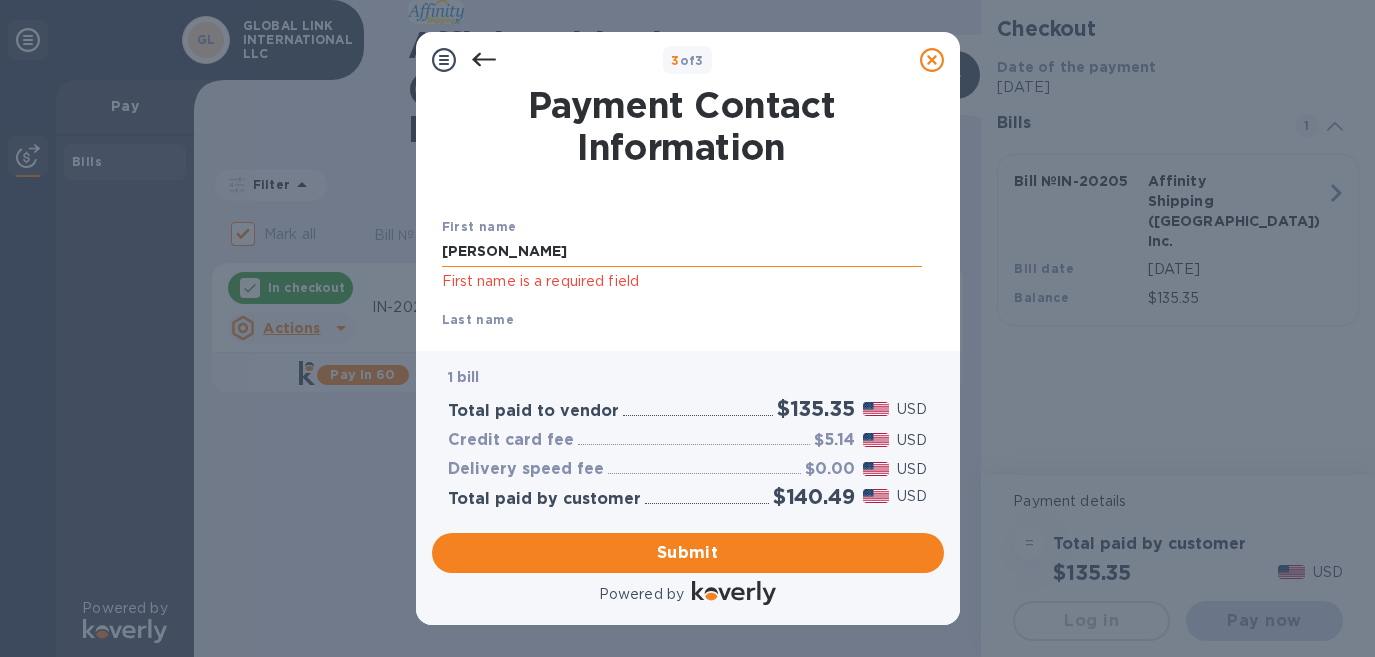 click on "Victor" at bounding box center [682, 252] 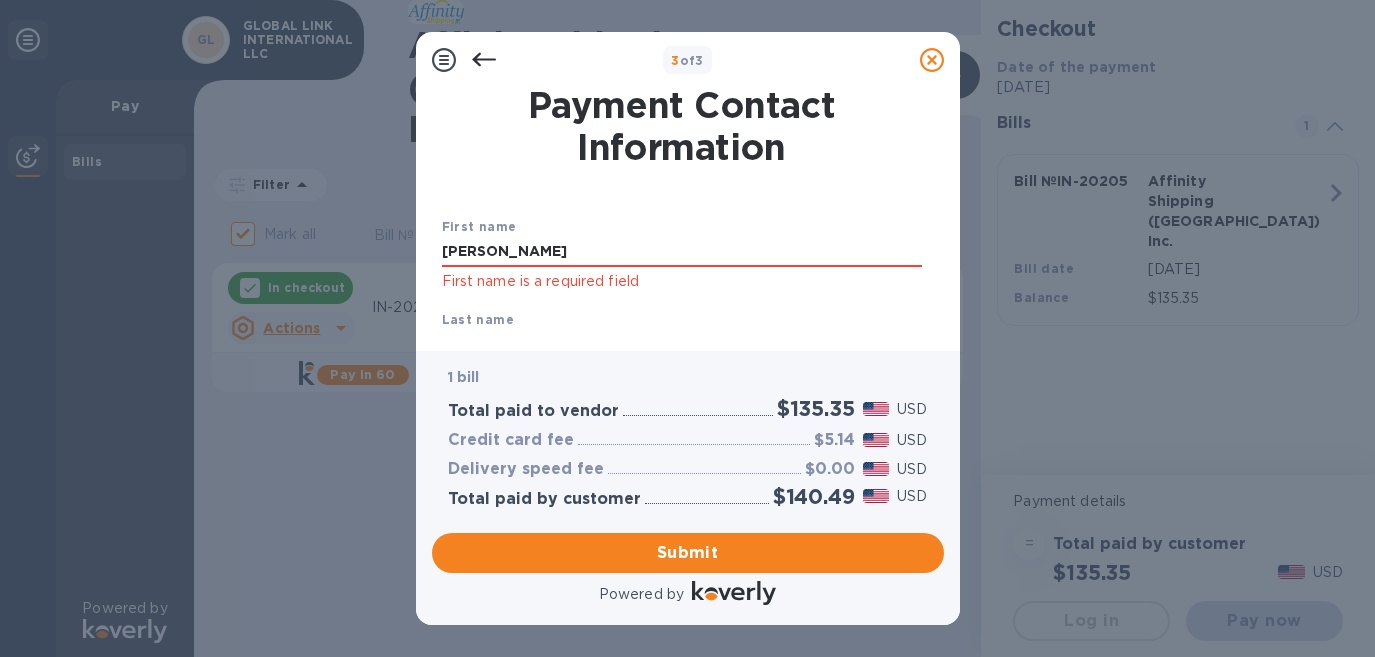 click on "First name is a required field" 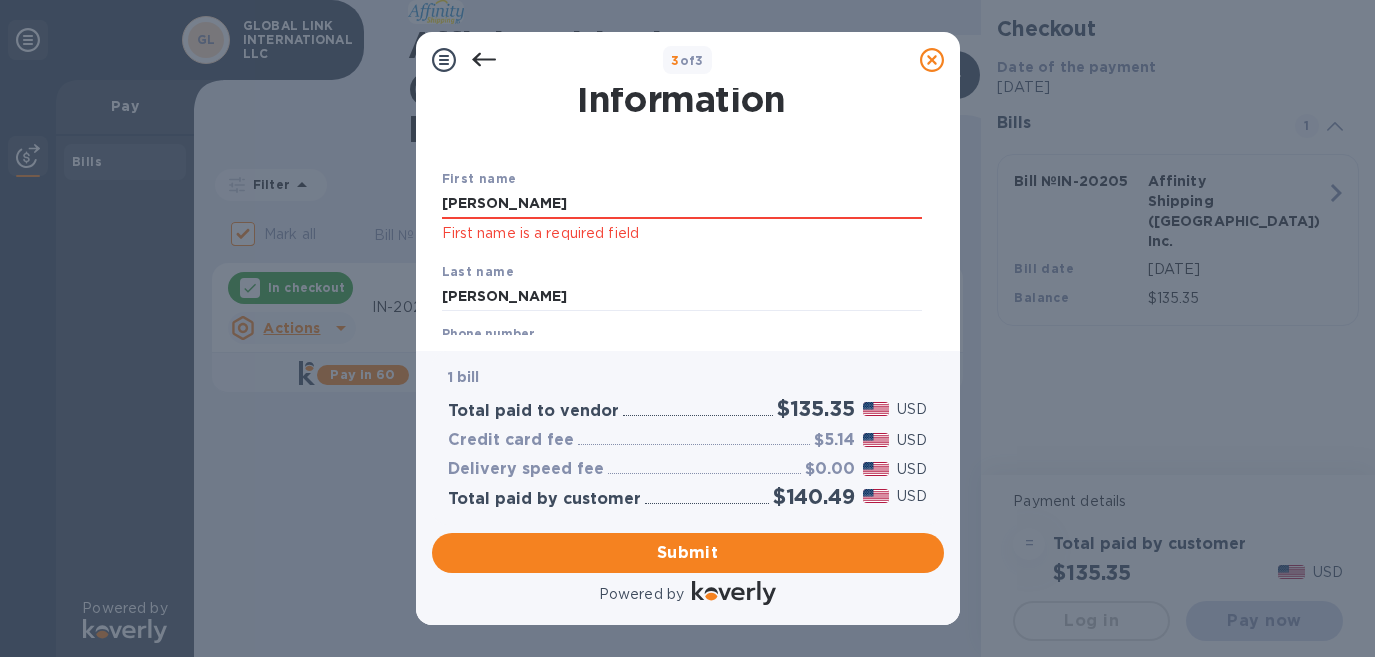 scroll, scrollTop: 55, scrollLeft: 0, axis: vertical 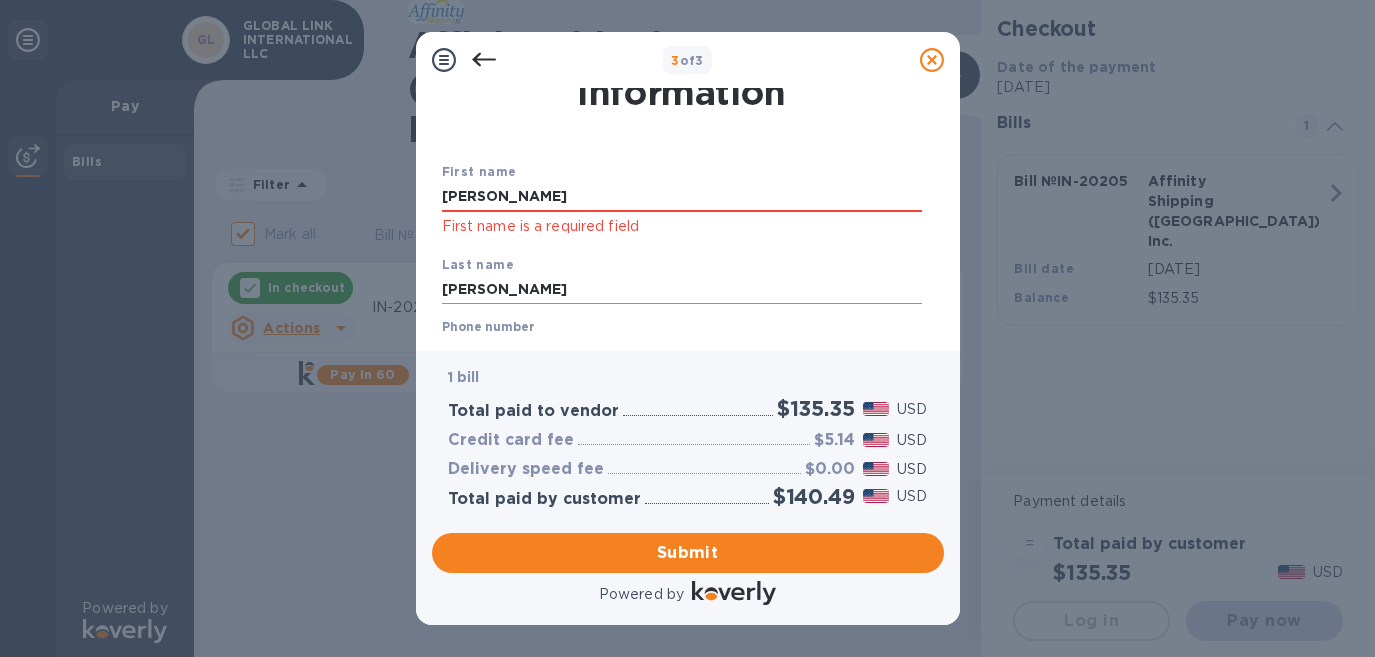 click on "Martinez" at bounding box center [682, 290] 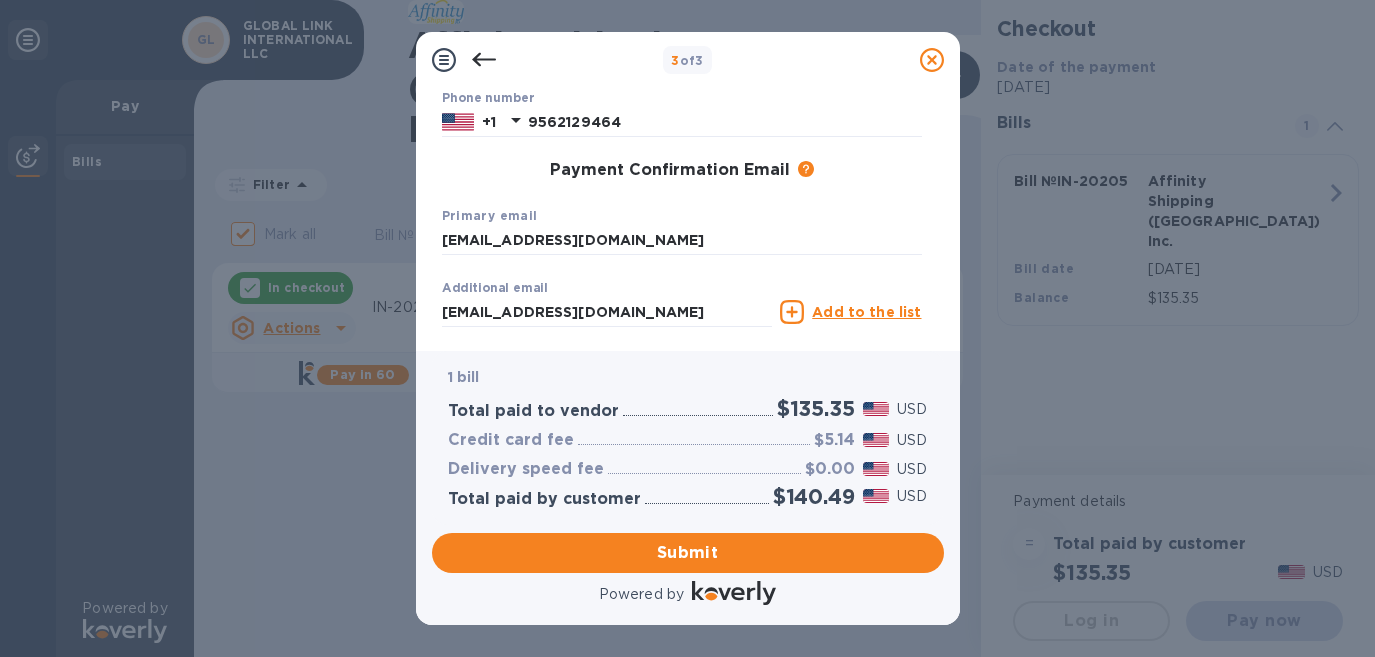 scroll, scrollTop: 396, scrollLeft: 0, axis: vertical 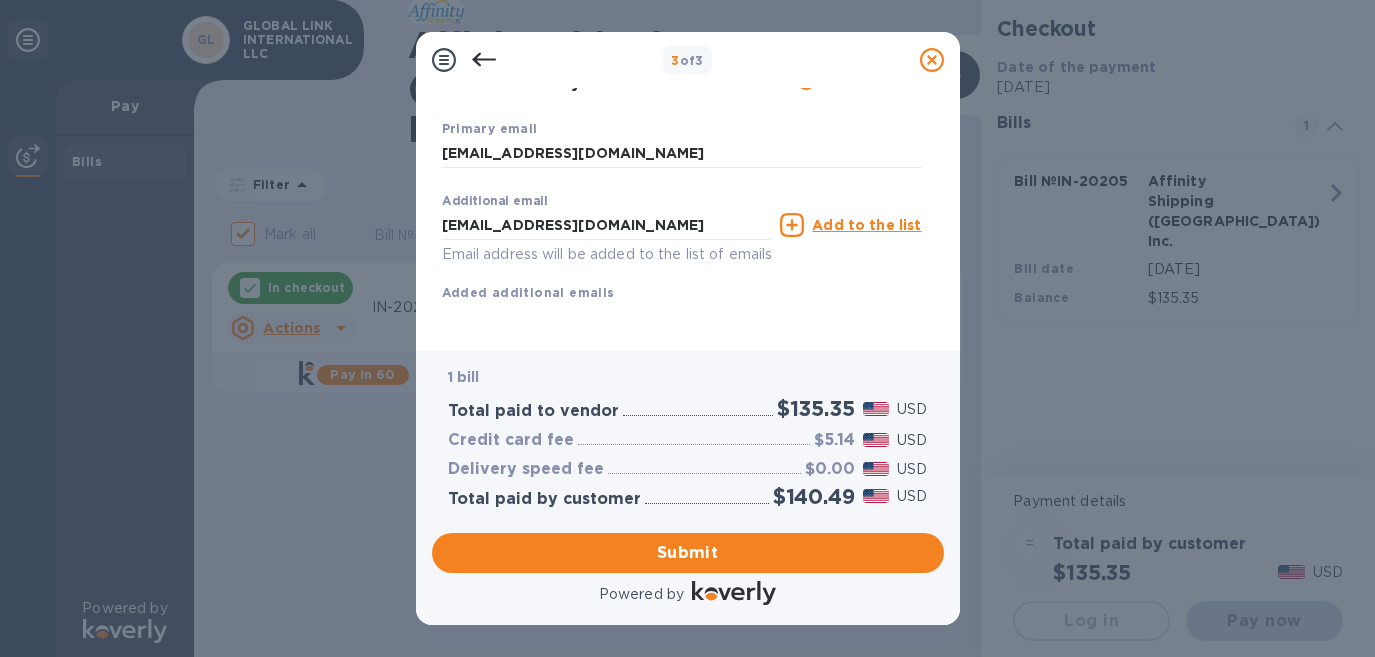 click on "Additional email victormartinez_logistica@hotmail.com Email address will be added to the list of emails Add to the list Added additional emails" at bounding box center (682, 243) 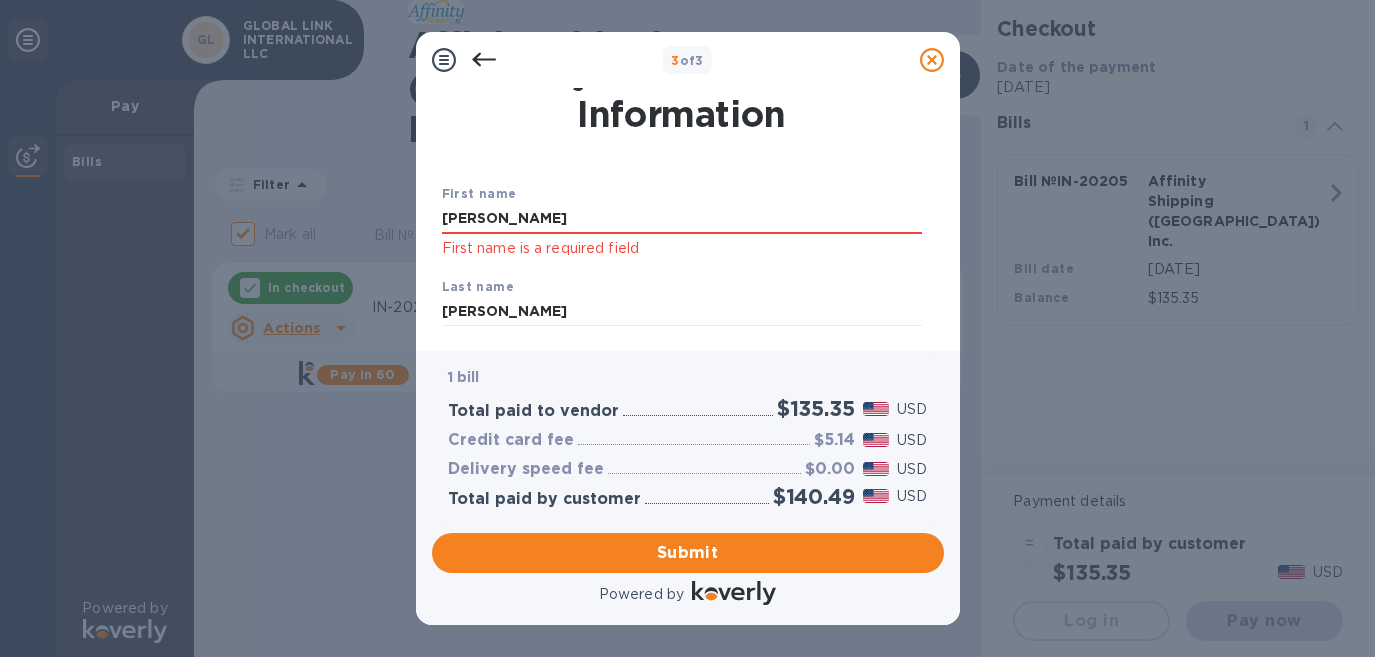 scroll, scrollTop: 18, scrollLeft: 0, axis: vertical 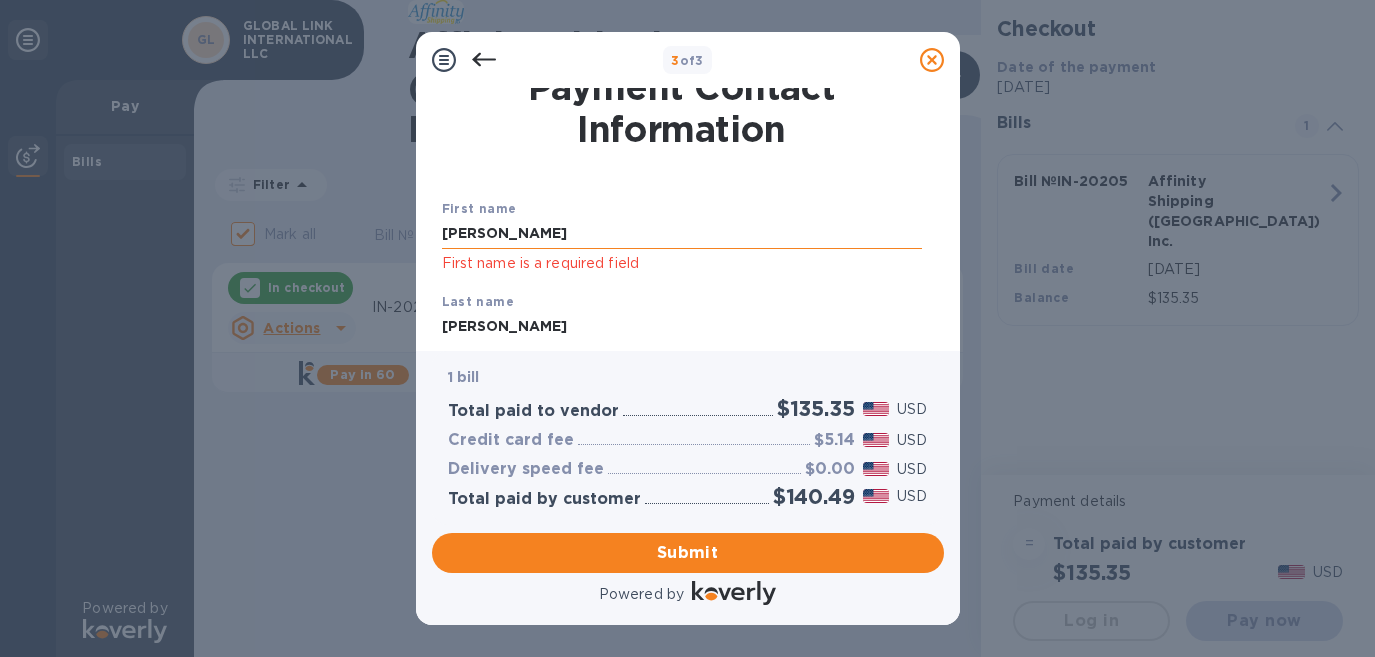 click on "Victor" at bounding box center [682, 234] 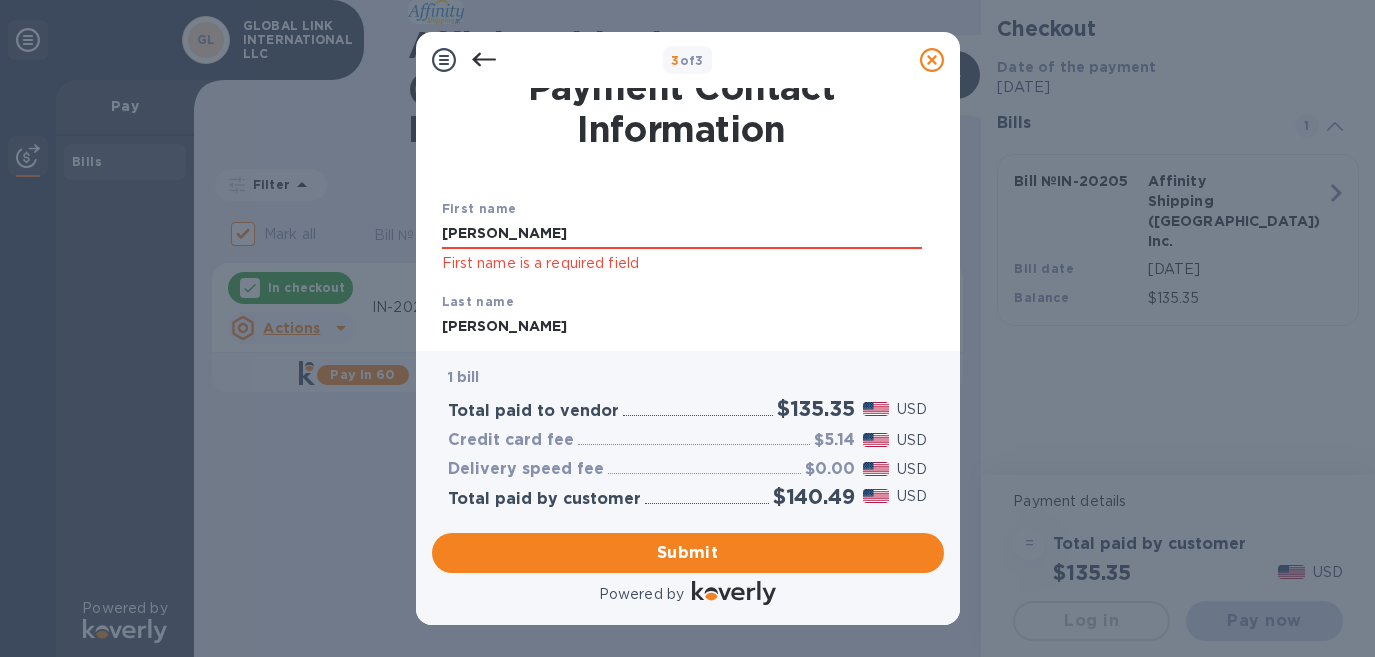 click on "Martinez" at bounding box center (682, 327) 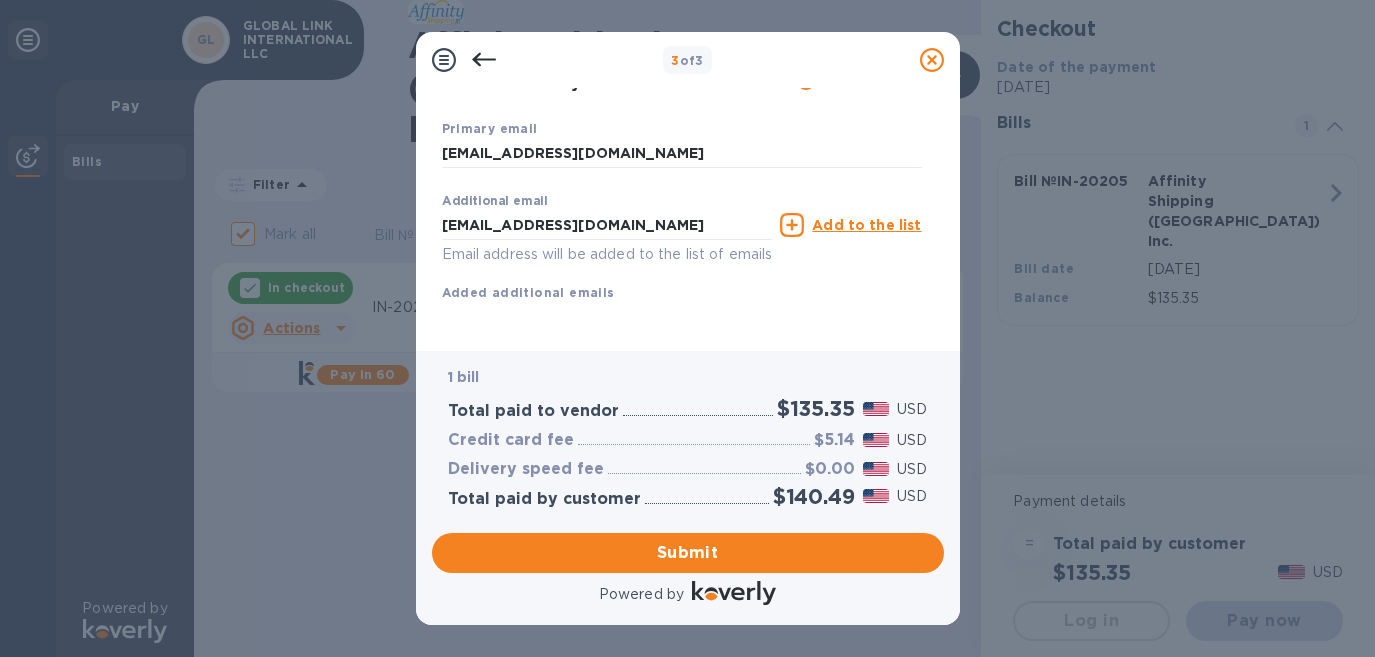scroll, scrollTop: 396, scrollLeft: 0, axis: vertical 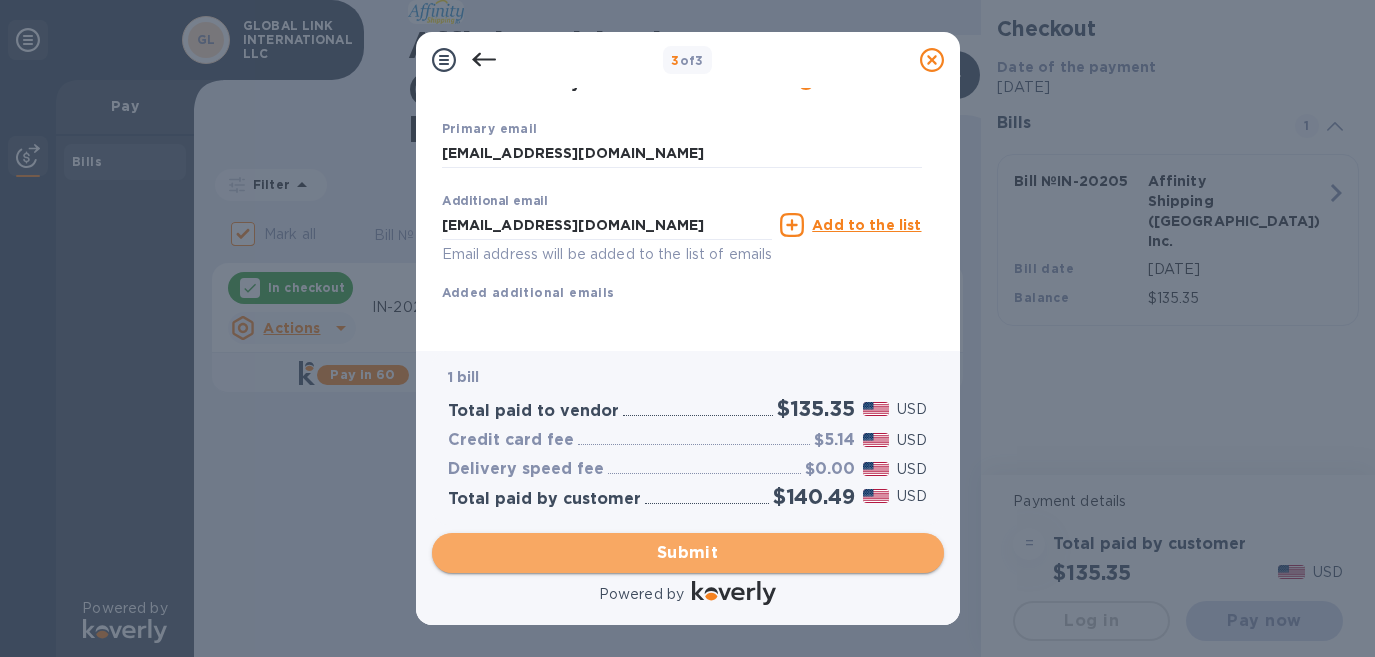 click on "Submit" at bounding box center (688, 553) 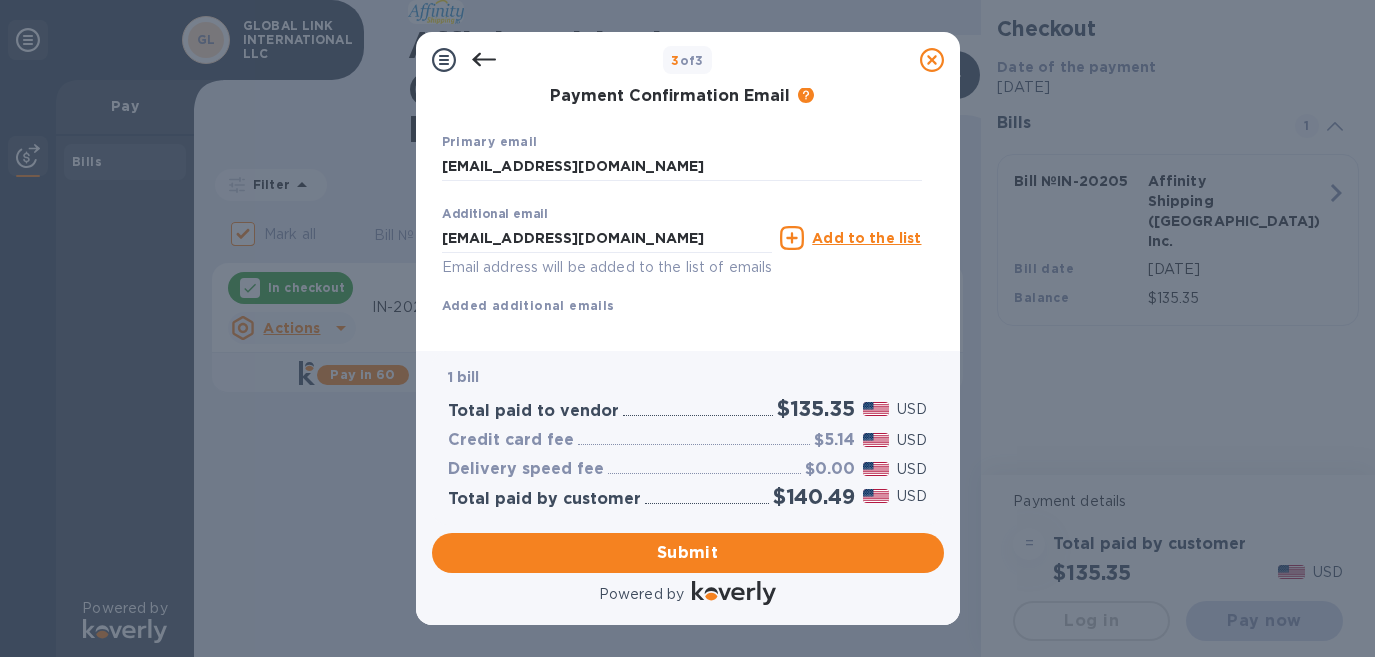 scroll, scrollTop: 351, scrollLeft: 0, axis: vertical 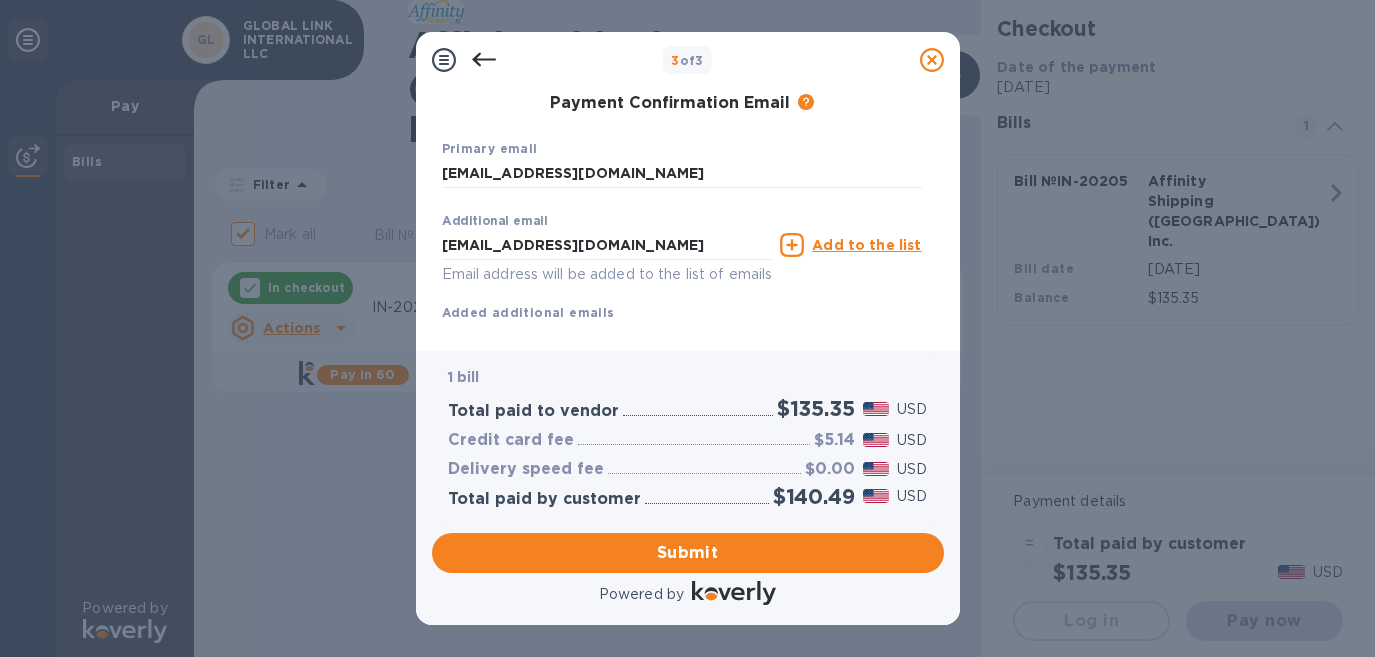 drag, startPoint x: 569, startPoint y: 280, endPoint x: 788, endPoint y: 280, distance: 219 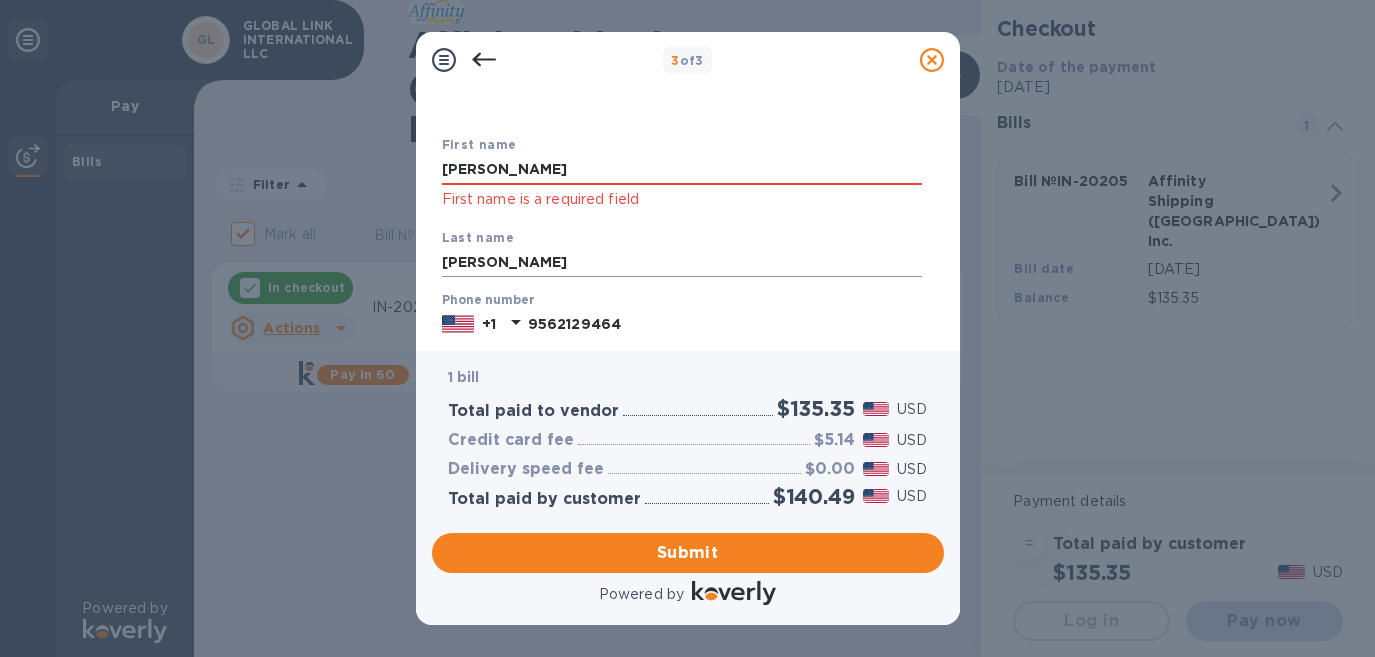 scroll, scrollTop: 83, scrollLeft: 0, axis: vertical 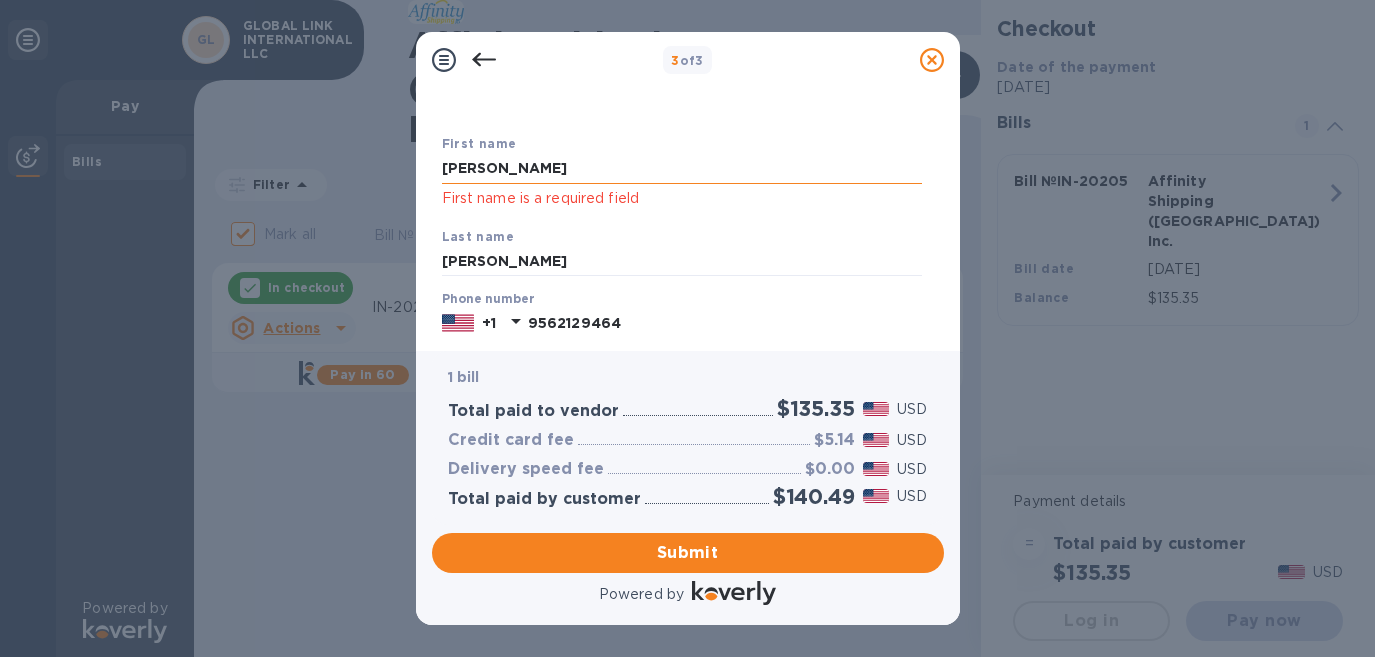 click on "Victor" at bounding box center (682, 169) 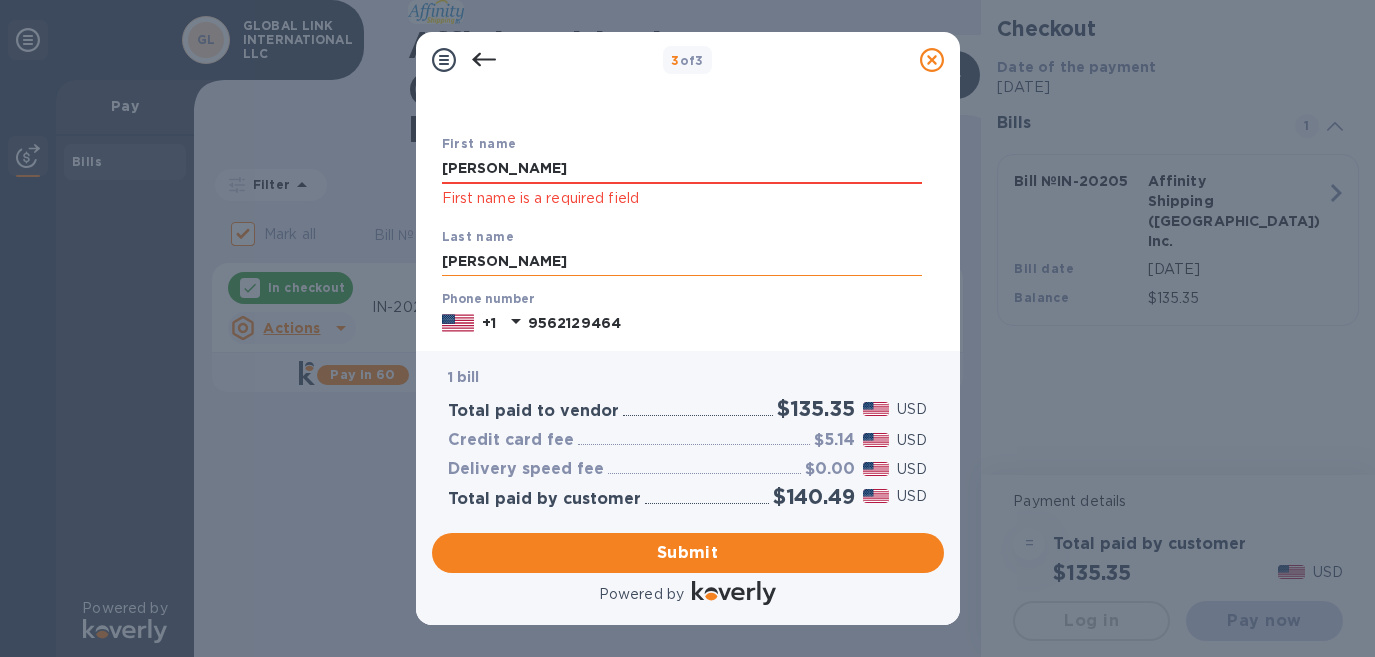 click on "Martinez" at bounding box center [682, 262] 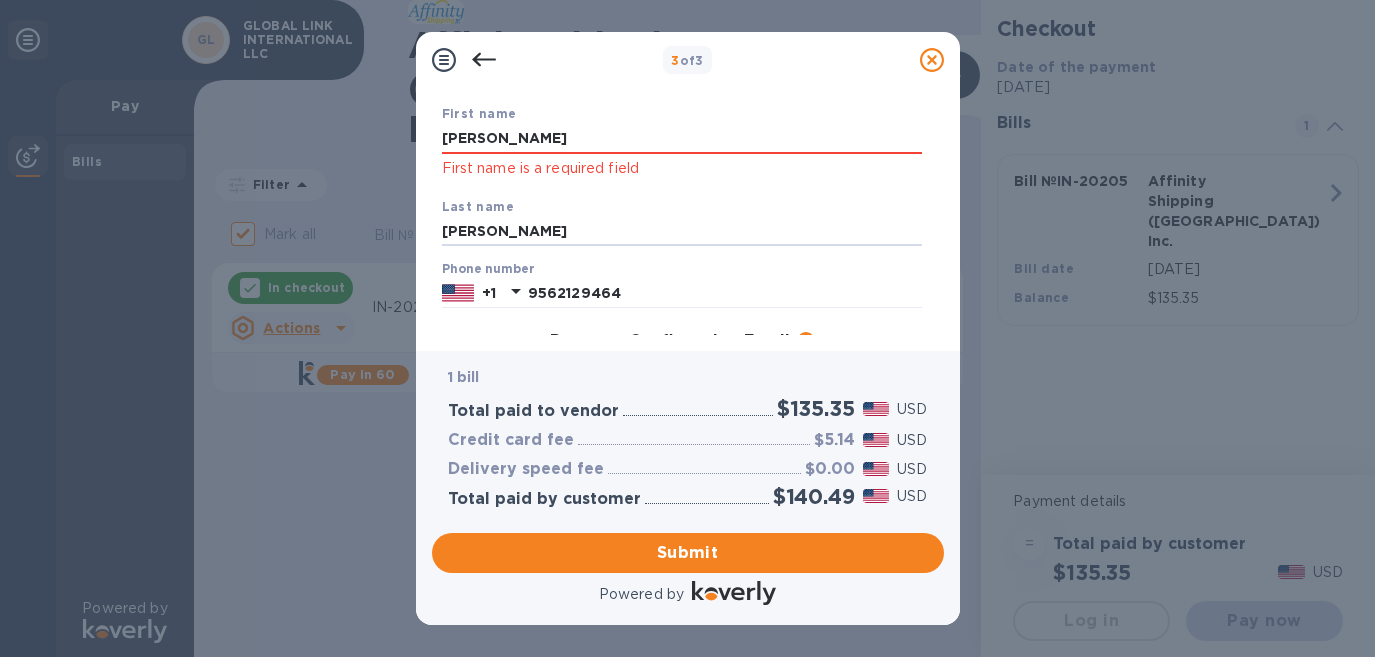 scroll, scrollTop: 114, scrollLeft: 0, axis: vertical 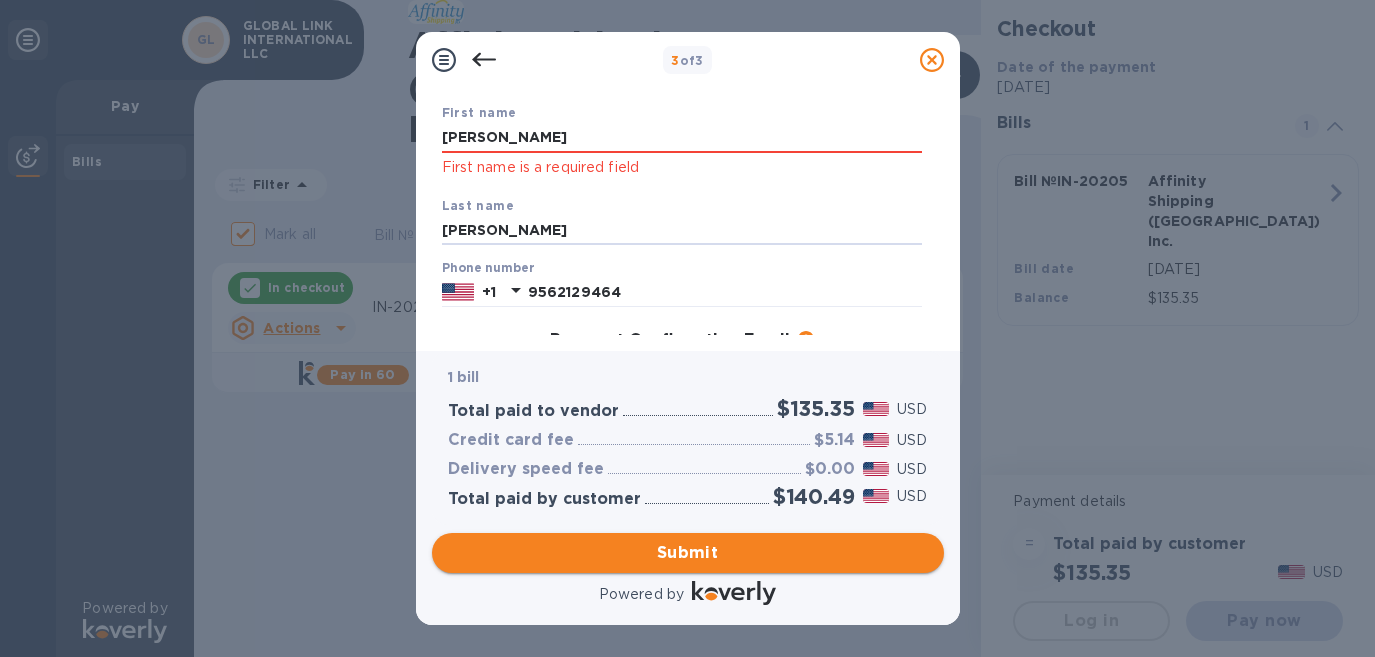 click on "Submit" at bounding box center (688, 553) 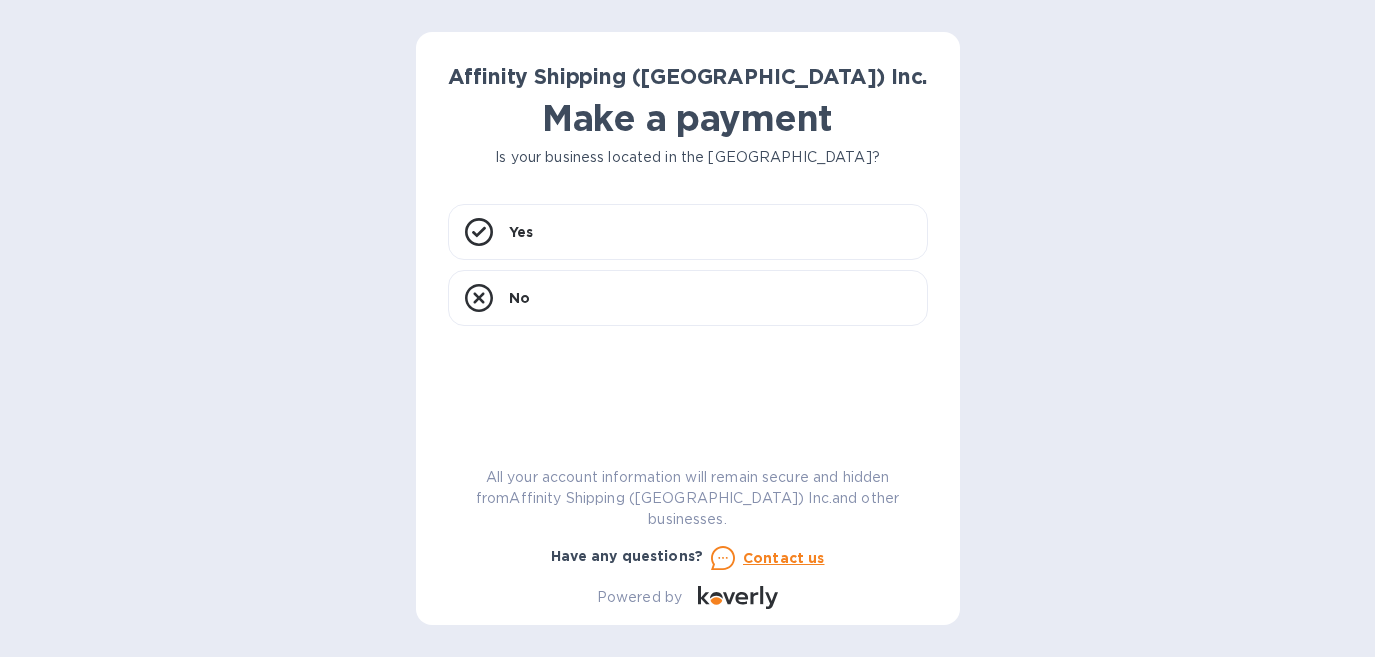 scroll, scrollTop: 0, scrollLeft: 0, axis: both 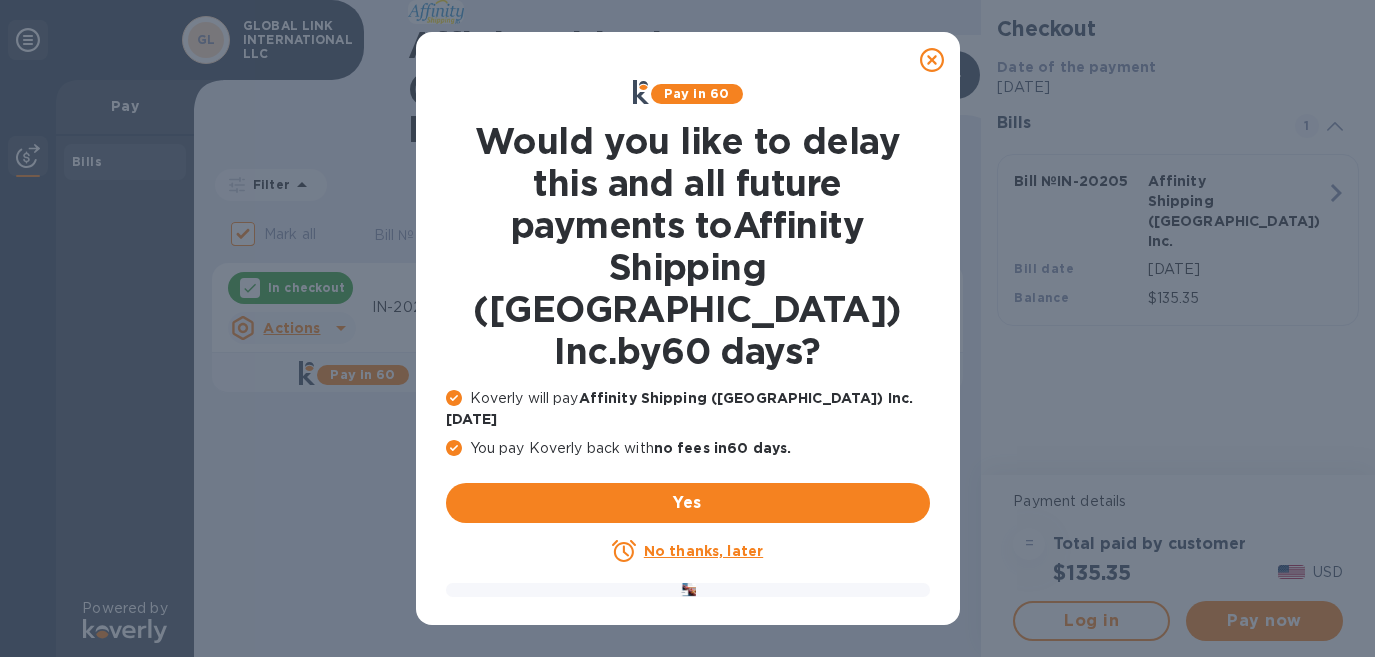 click 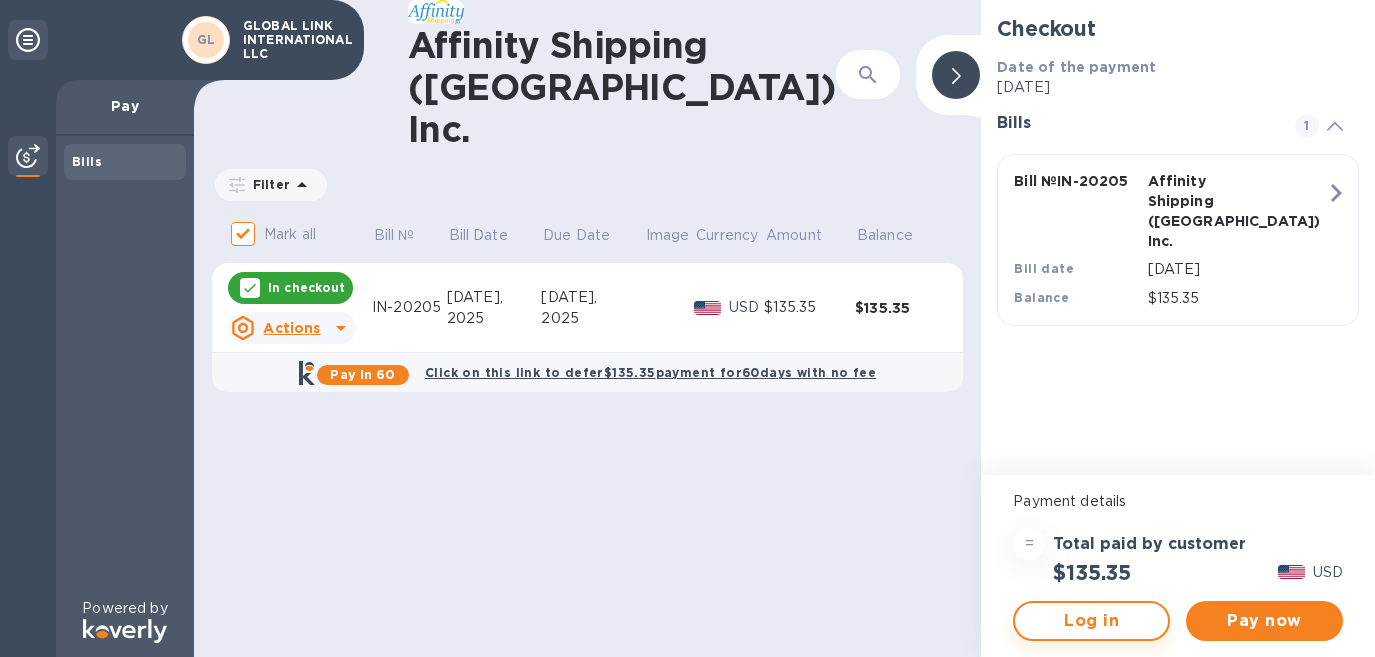 click on "Log in" at bounding box center [1091, 621] 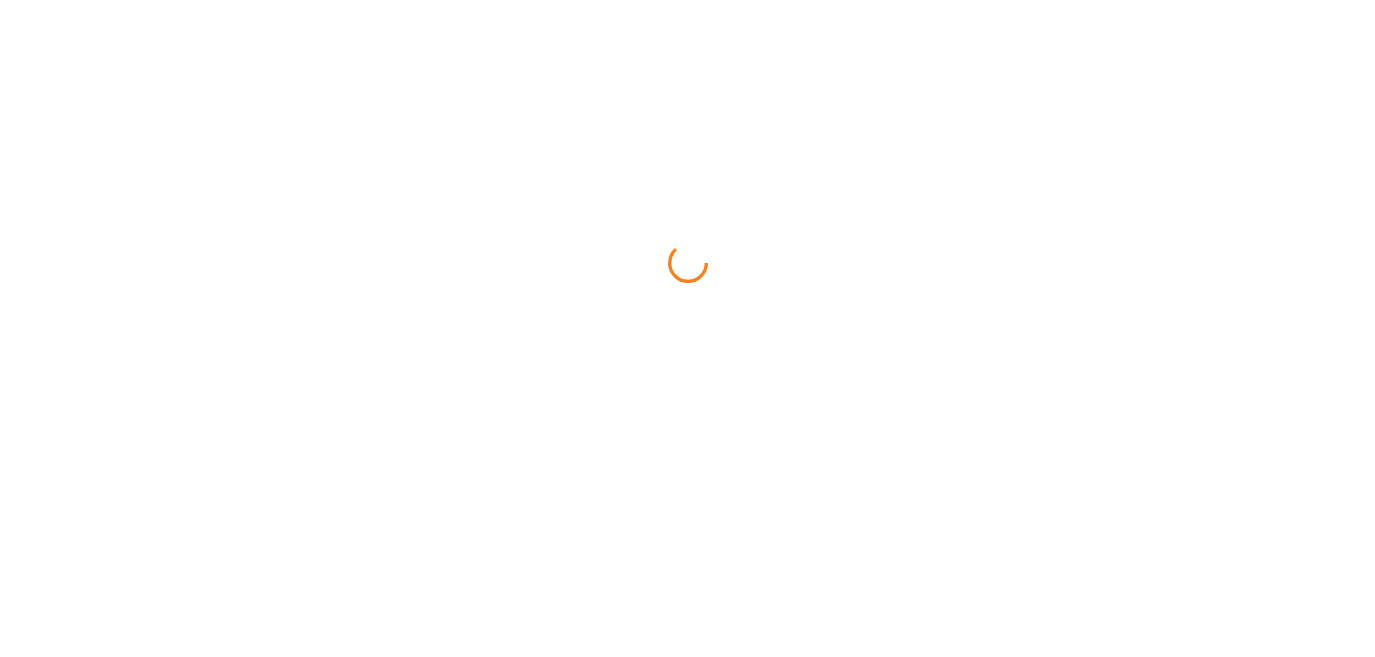 scroll, scrollTop: 0, scrollLeft: 0, axis: both 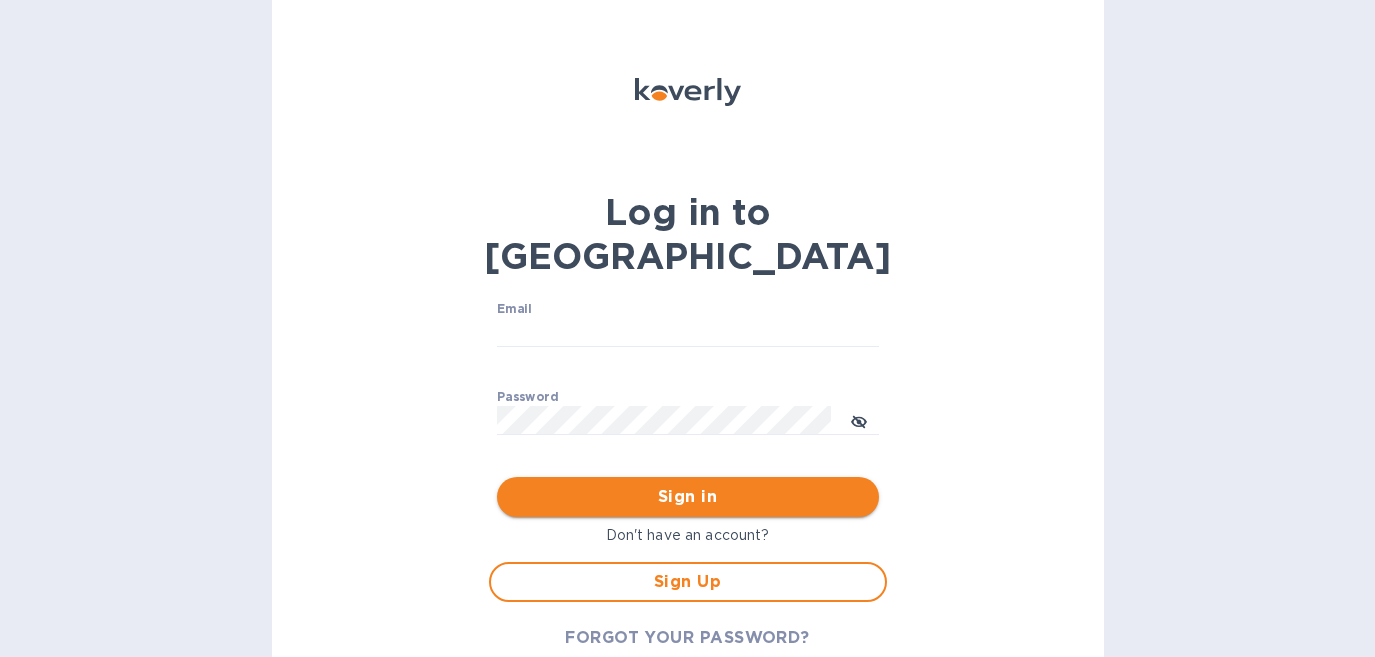 type on "victormartinez_logistica@hotmail.com" 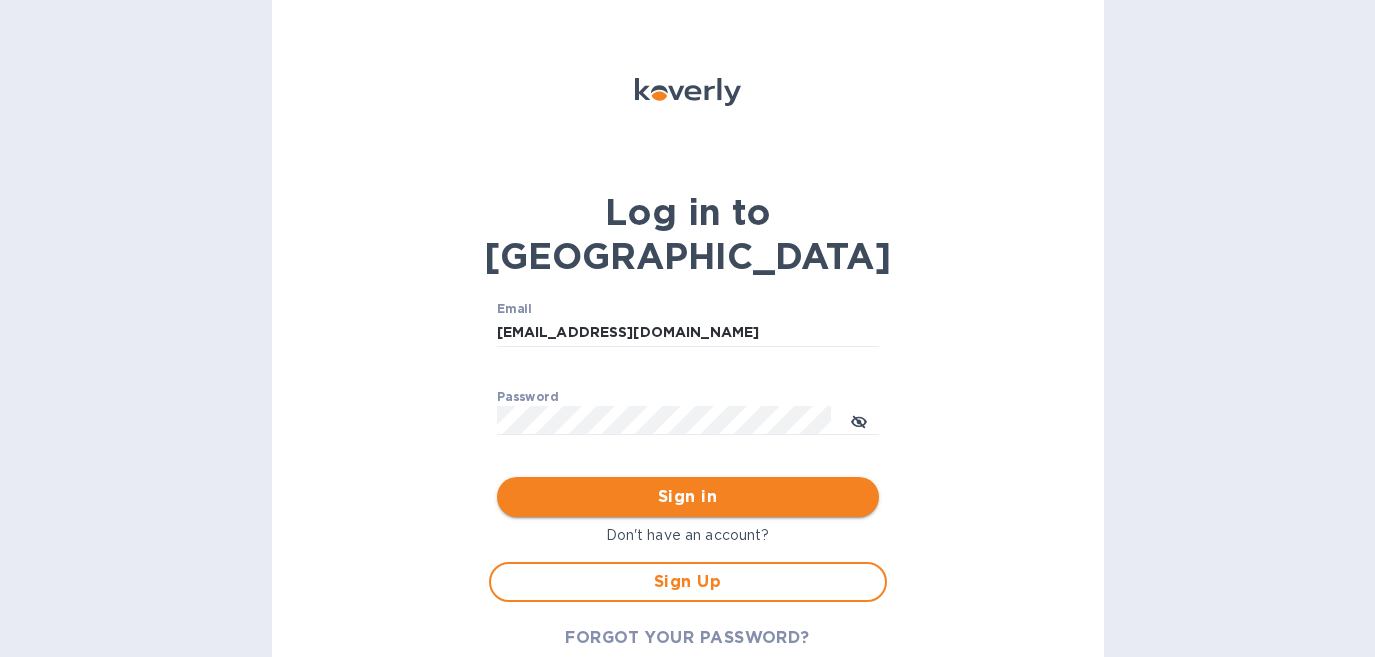 click on "Sign in" at bounding box center (688, 497) 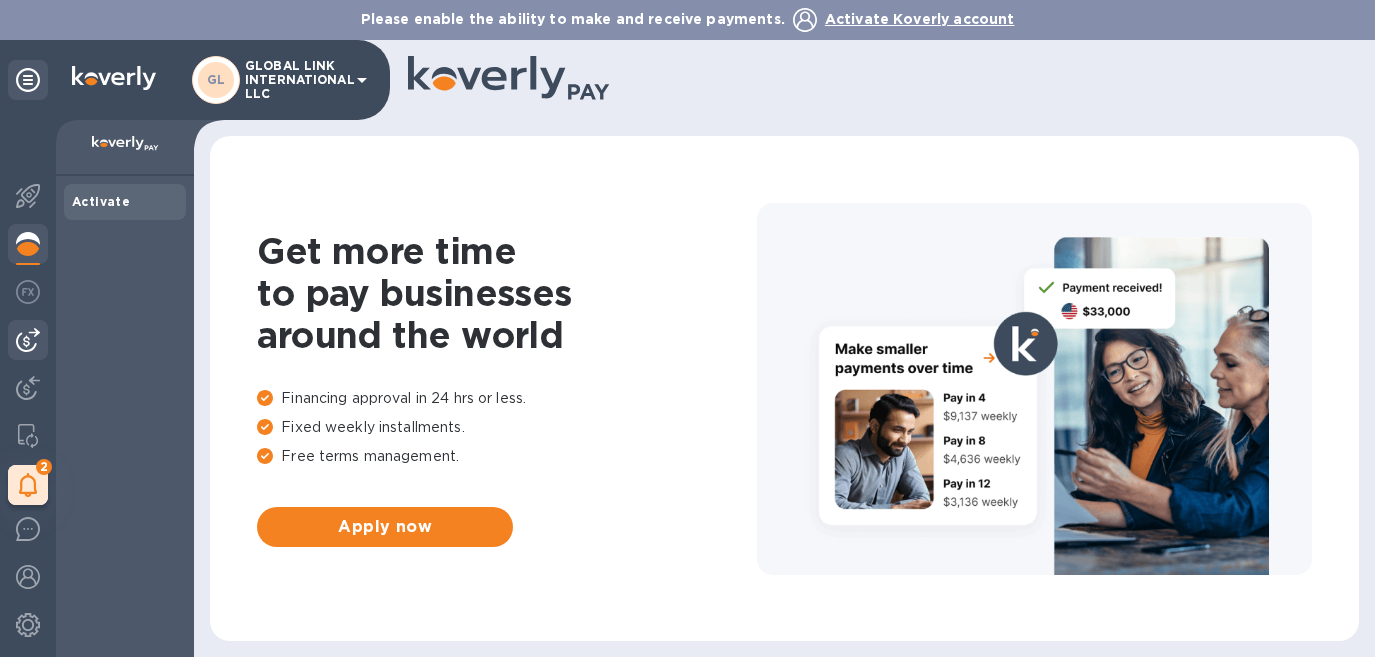 click at bounding box center [28, 340] 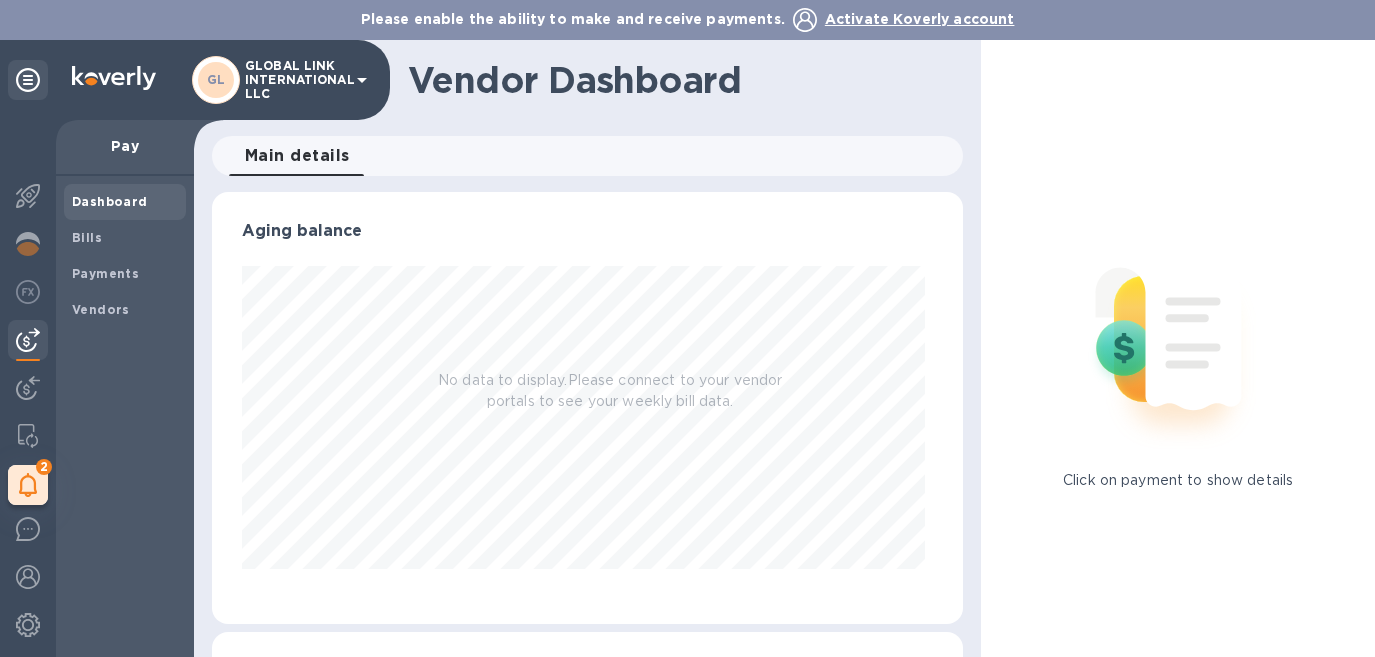 scroll, scrollTop: 999568, scrollLeft: 999256, axis: both 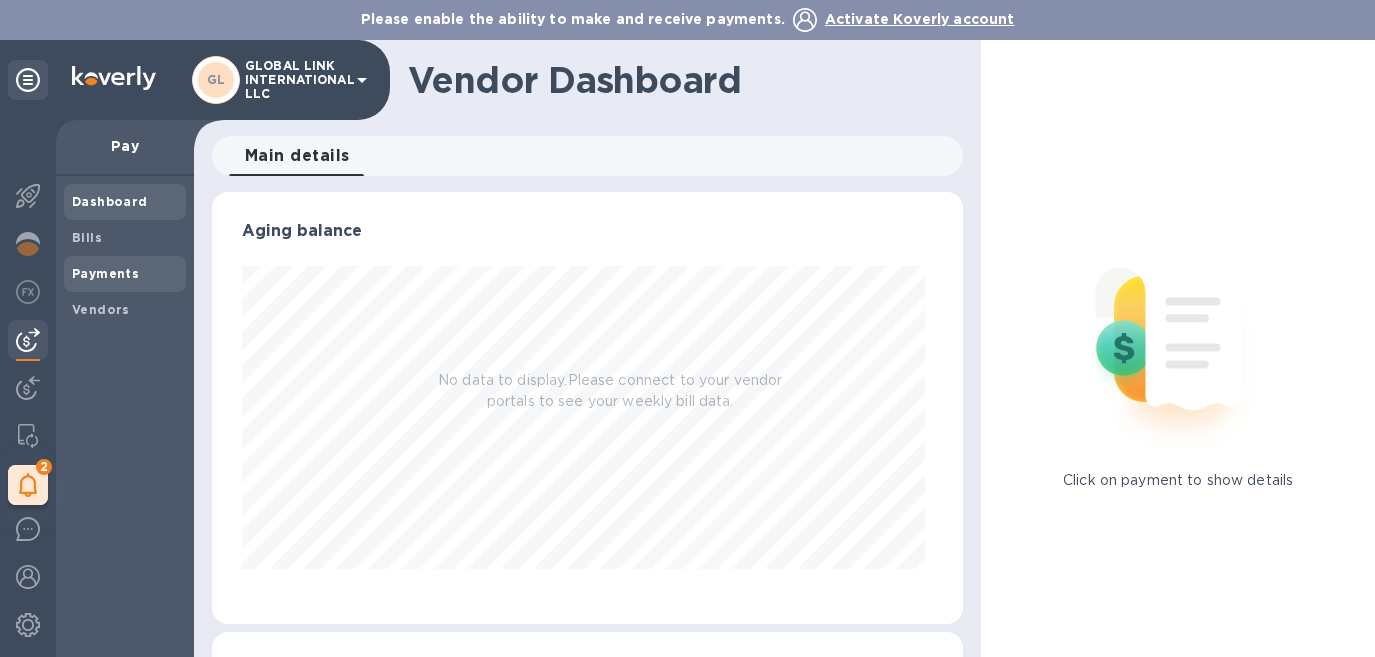 click on "Payments" at bounding box center (105, 273) 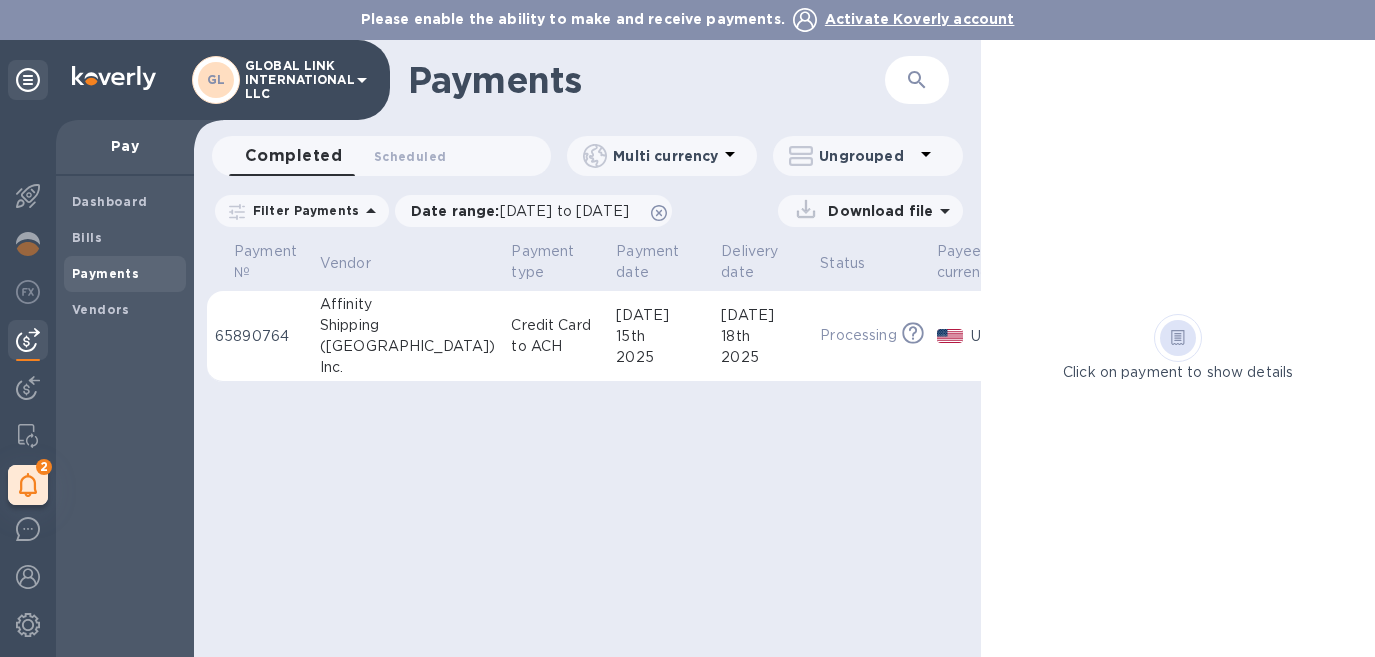 scroll, scrollTop: 0, scrollLeft: 0, axis: both 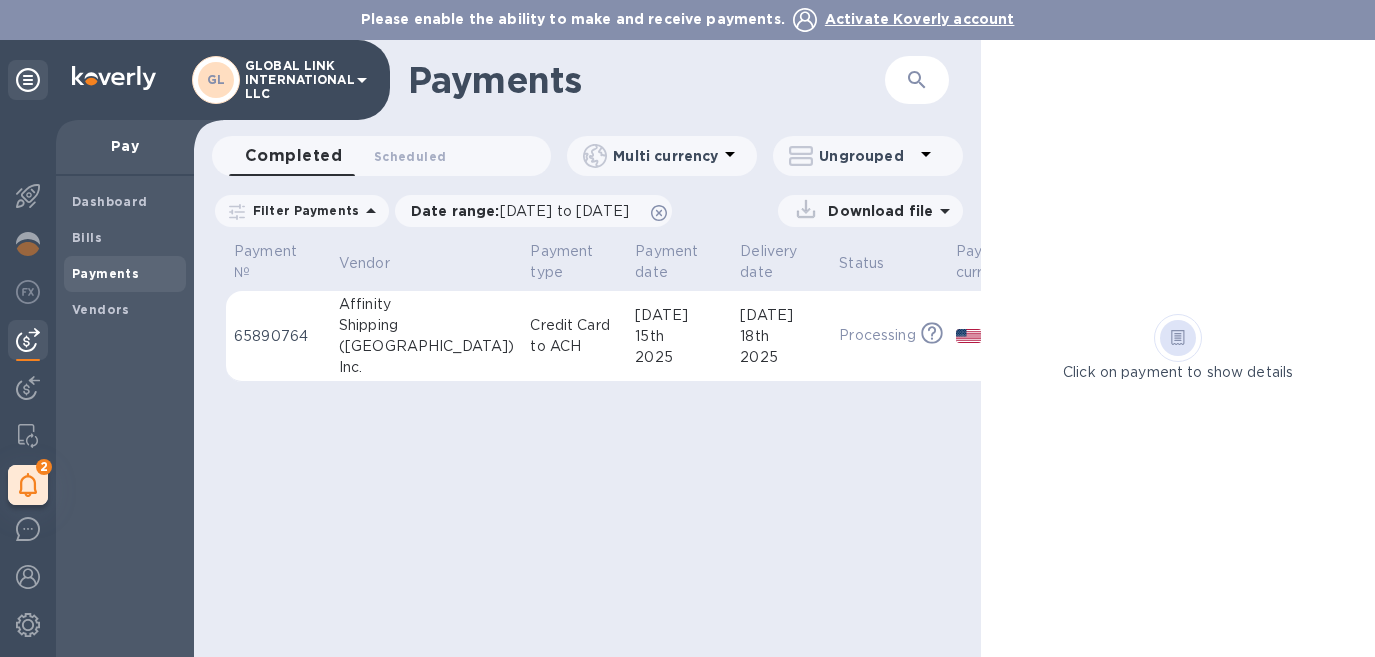 click on "Download file" at bounding box center (876, 211) 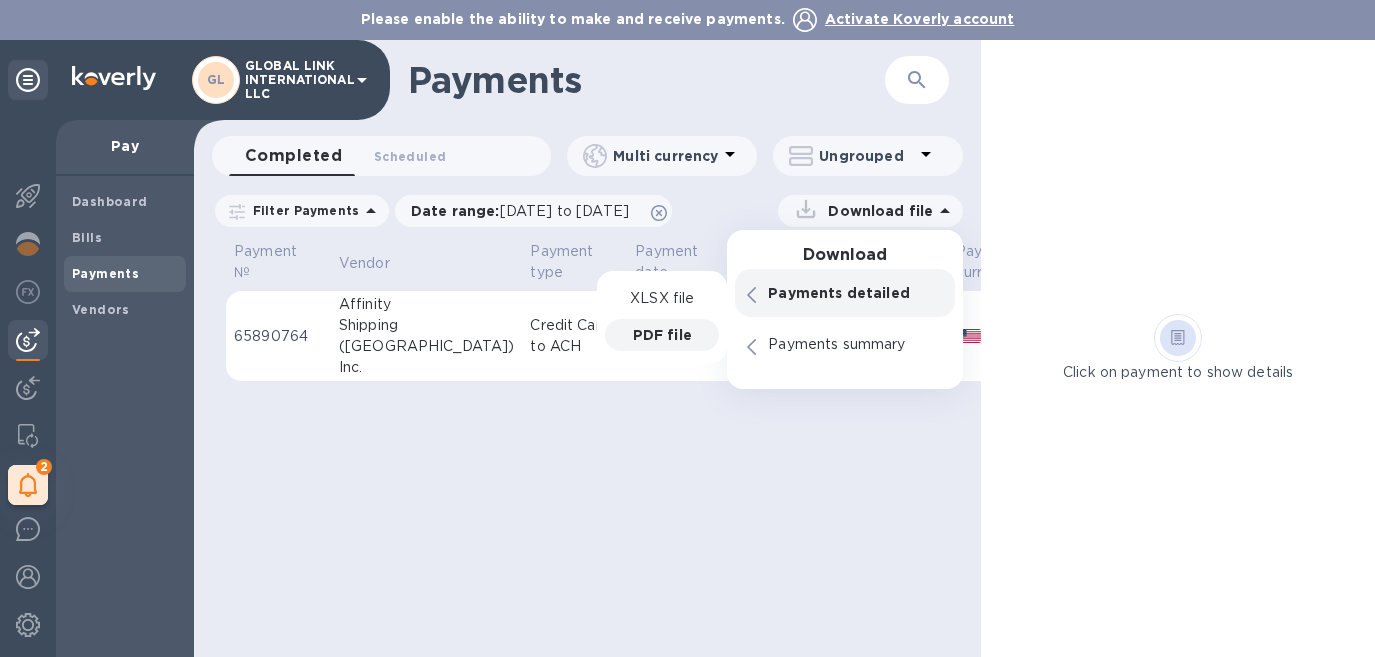 click on "PDF file" at bounding box center (662, 335) 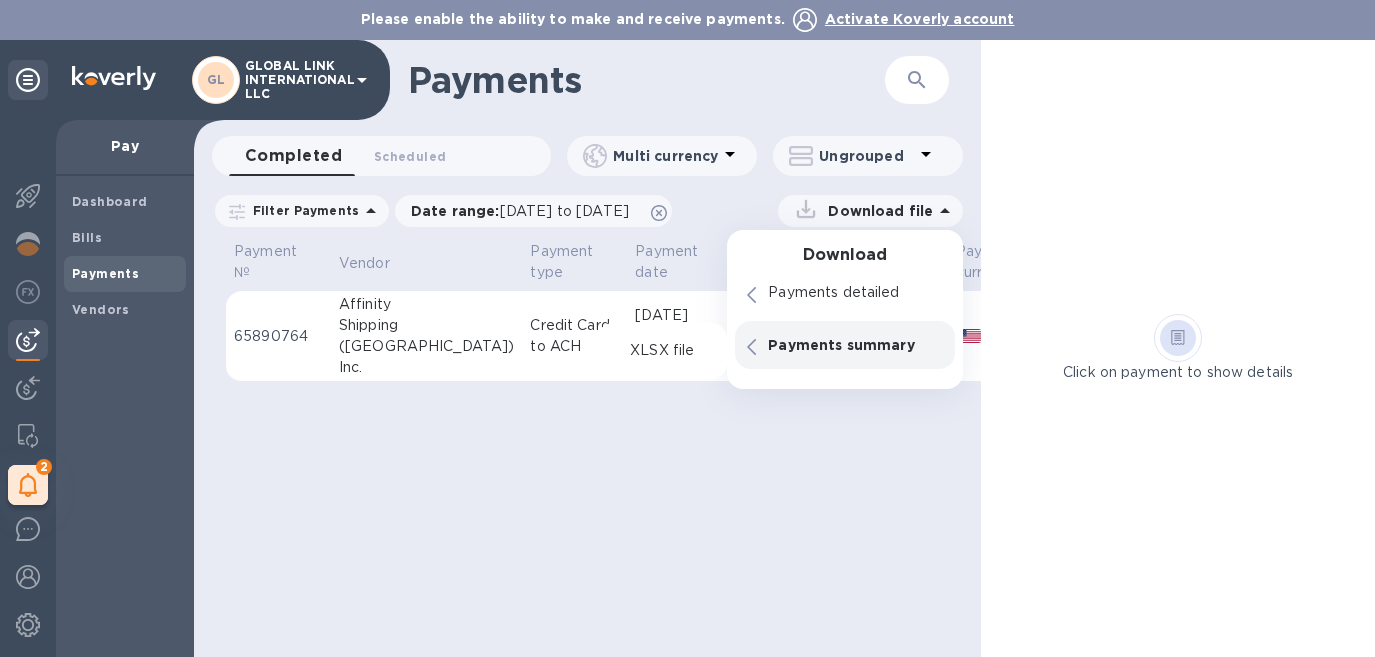 click on "Payments summary" at bounding box center [855, 345] 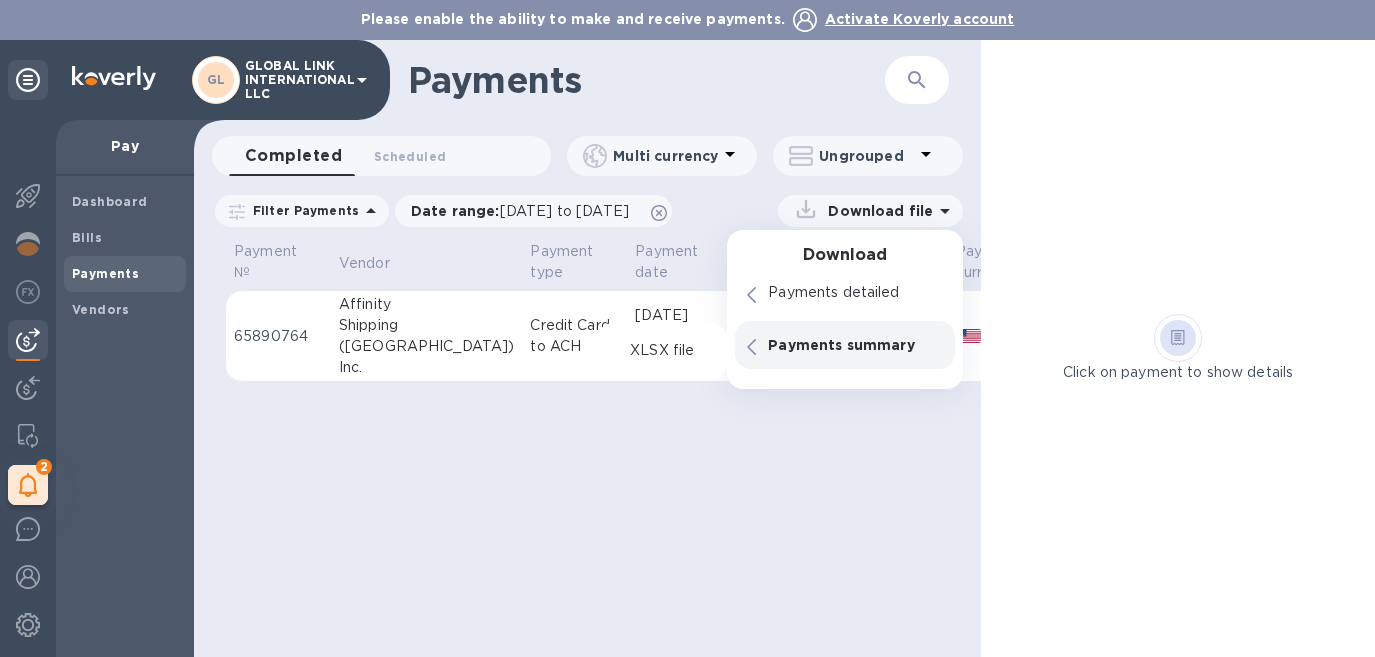 click on "Payments ​ Completed 0 Scheduled 0 Multi currency Ungrouped Filter Payments Date range :  06/15/2025 to 07/16/2025 Download file Download Payments detailed Payments summary XLSX file Payment № Vendor Payment type Payment date Delivery date Status Payee currency Paid 65890764 Affinity Shipping (USA) Inc. Credit Card to ACH Jul 15th 2025 Jul 18th 2025 Processing This payment is under compliance review, which may take up to 3 business days. USD $140.49" at bounding box center (587, 348) 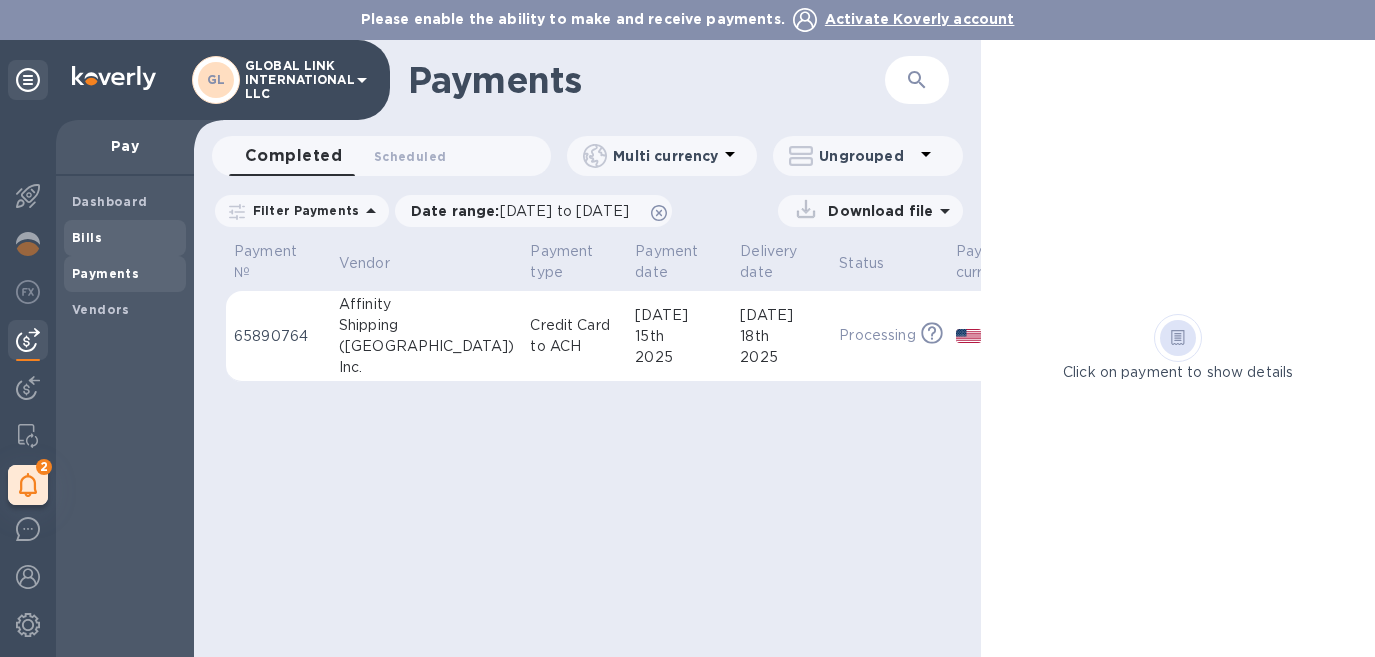 click on "Bills" at bounding box center [87, 237] 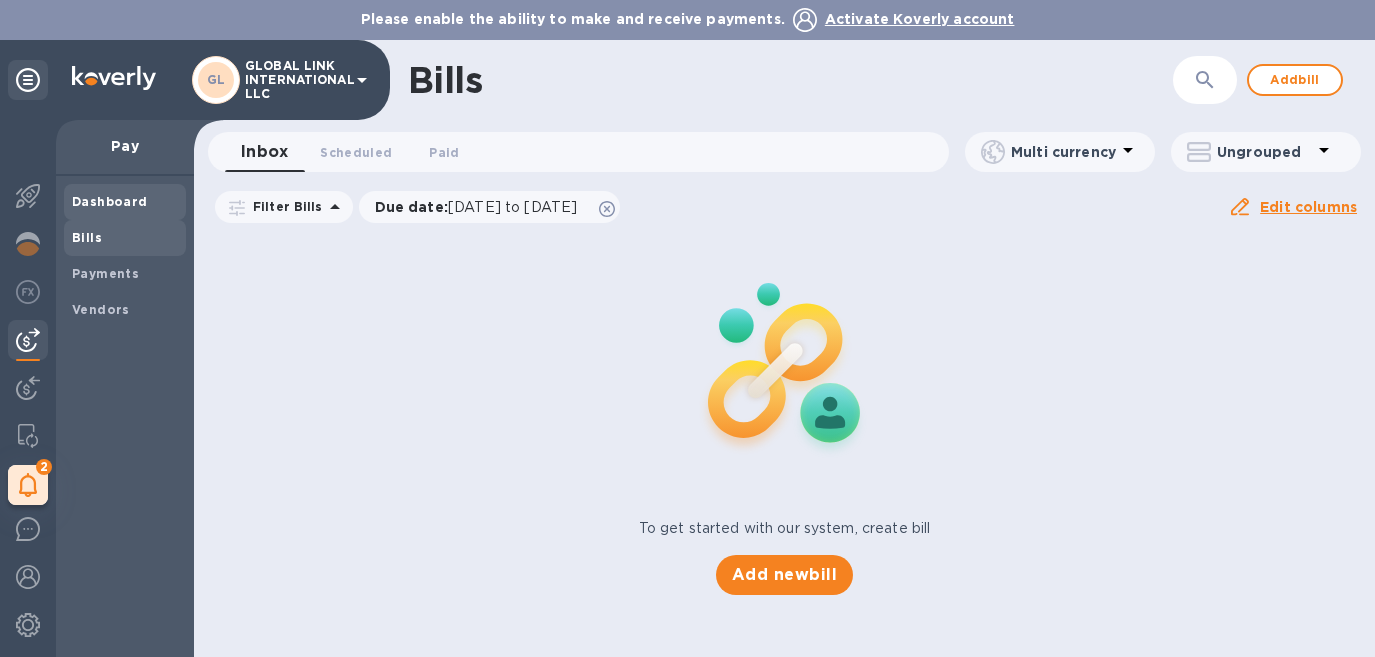 click on "Dashboard" at bounding box center [110, 201] 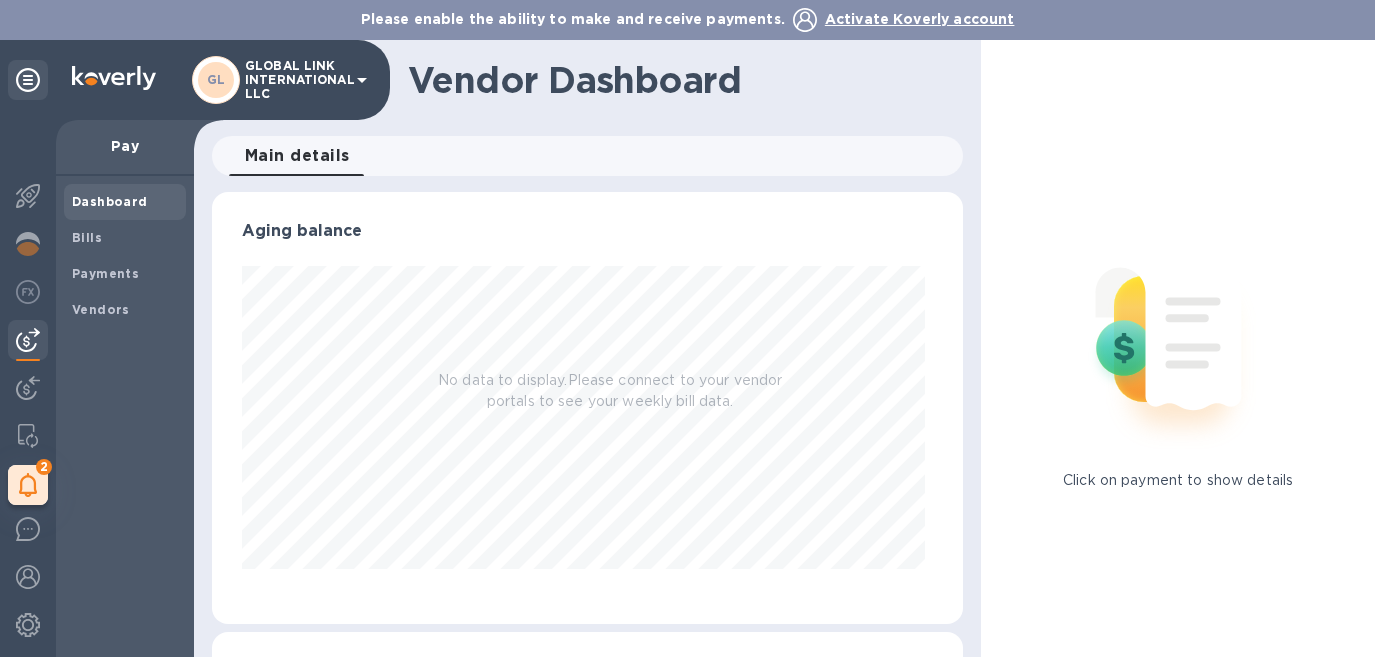 scroll, scrollTop: 999568, scrollLeft: 999256, axis: both 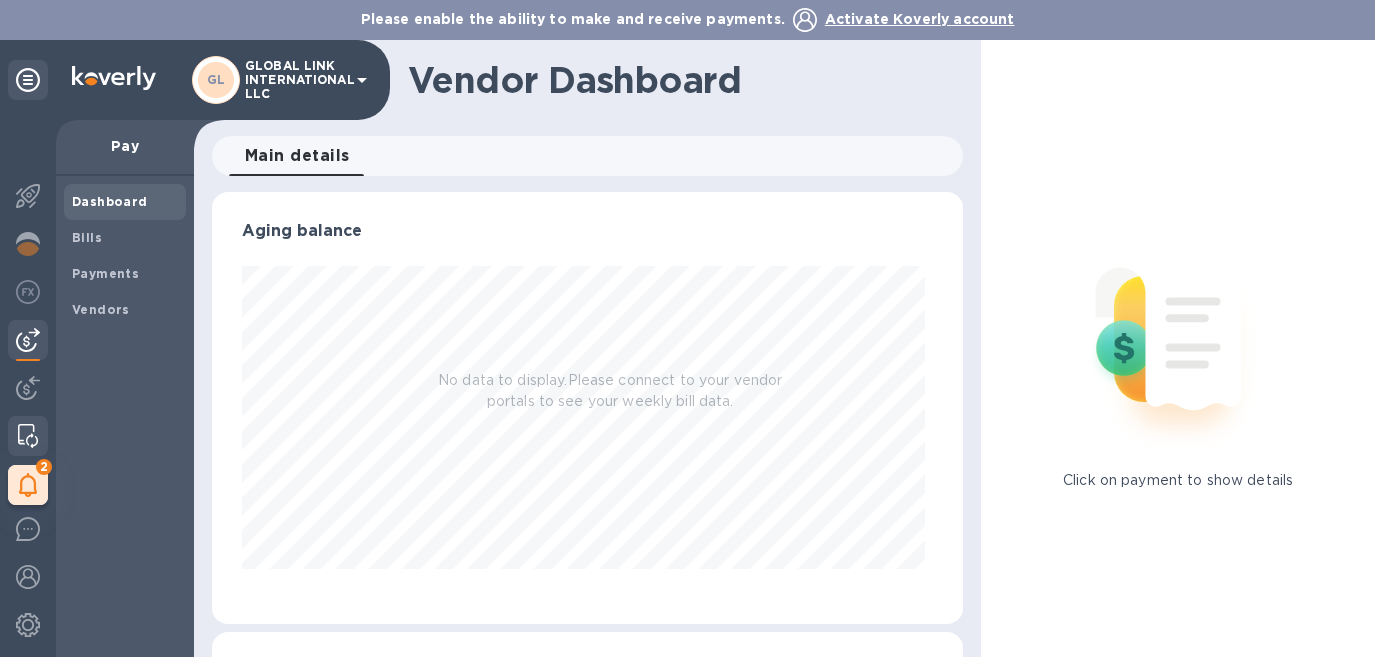 click at bounding box center (28, 436) 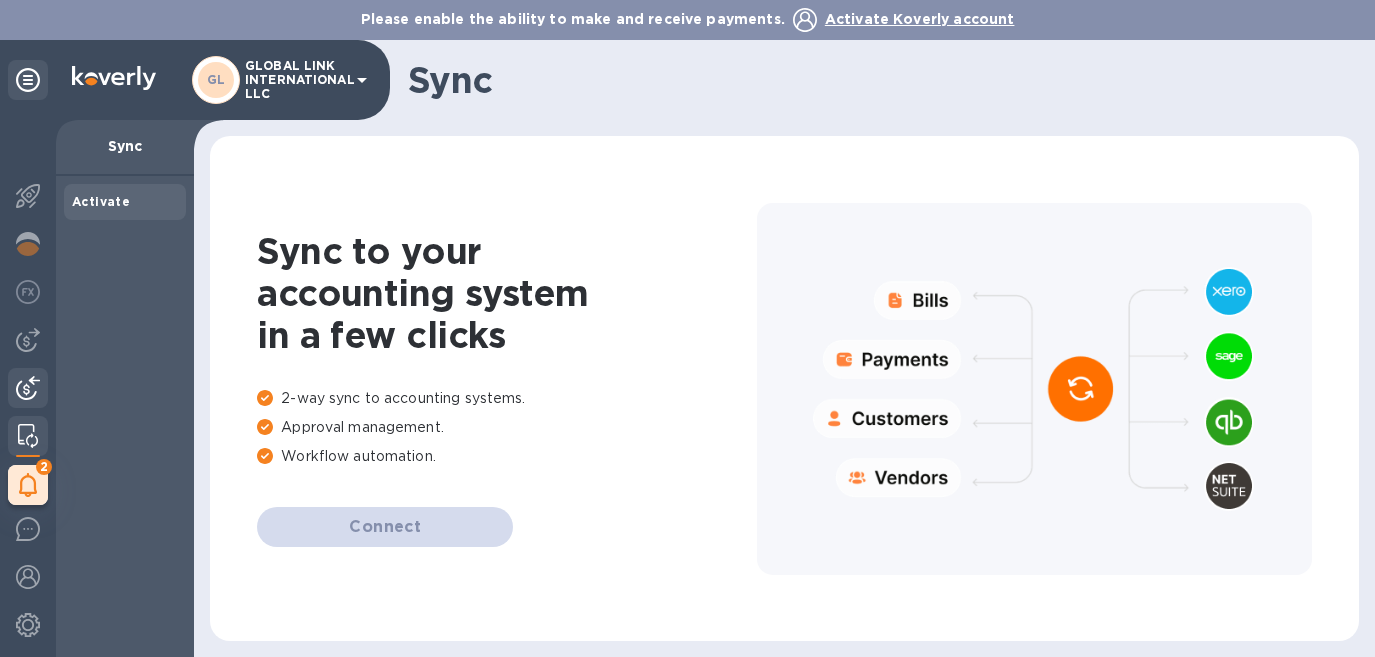 click at bounding box center [28, 388] 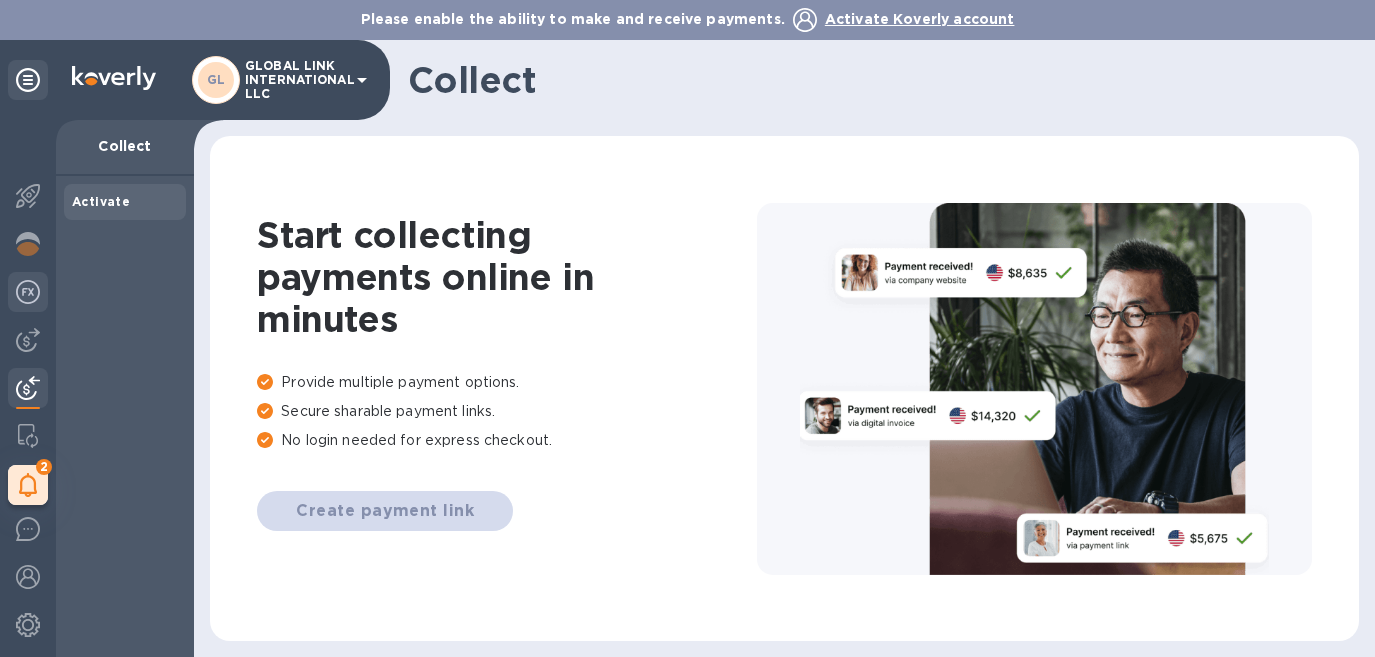 click at bounding box center [28, 292] 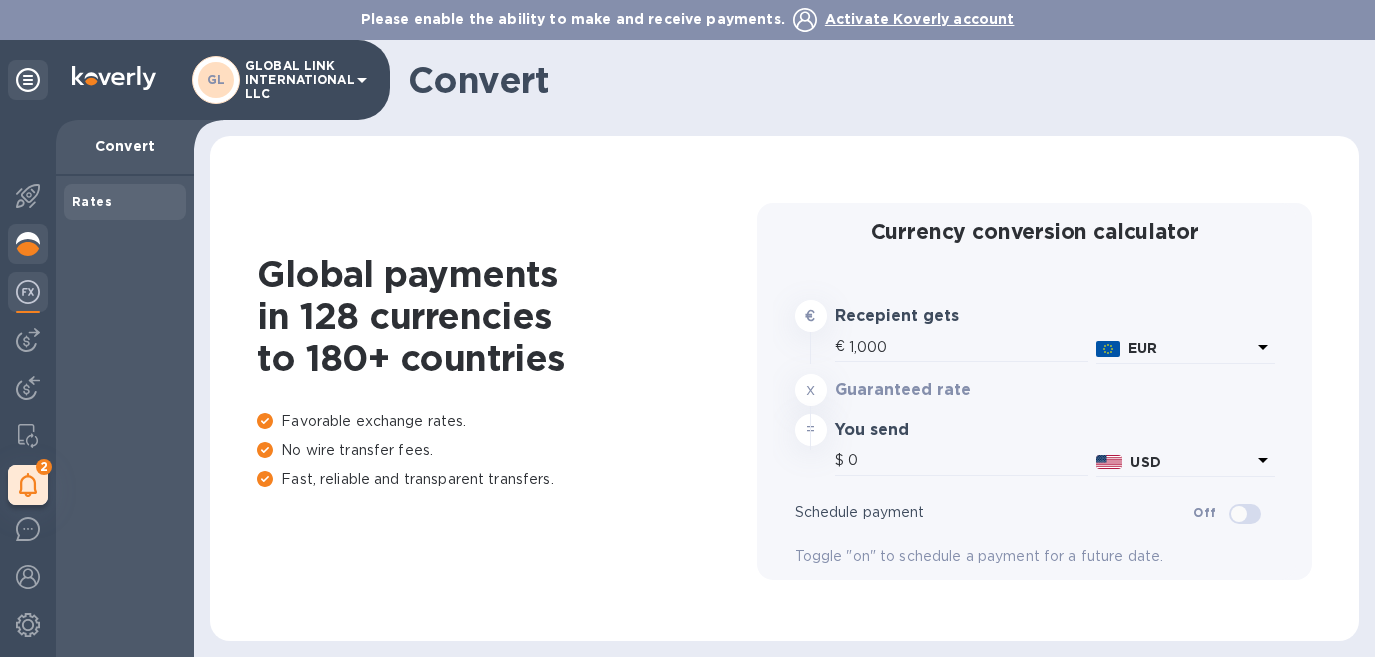 type on "1,166.71" 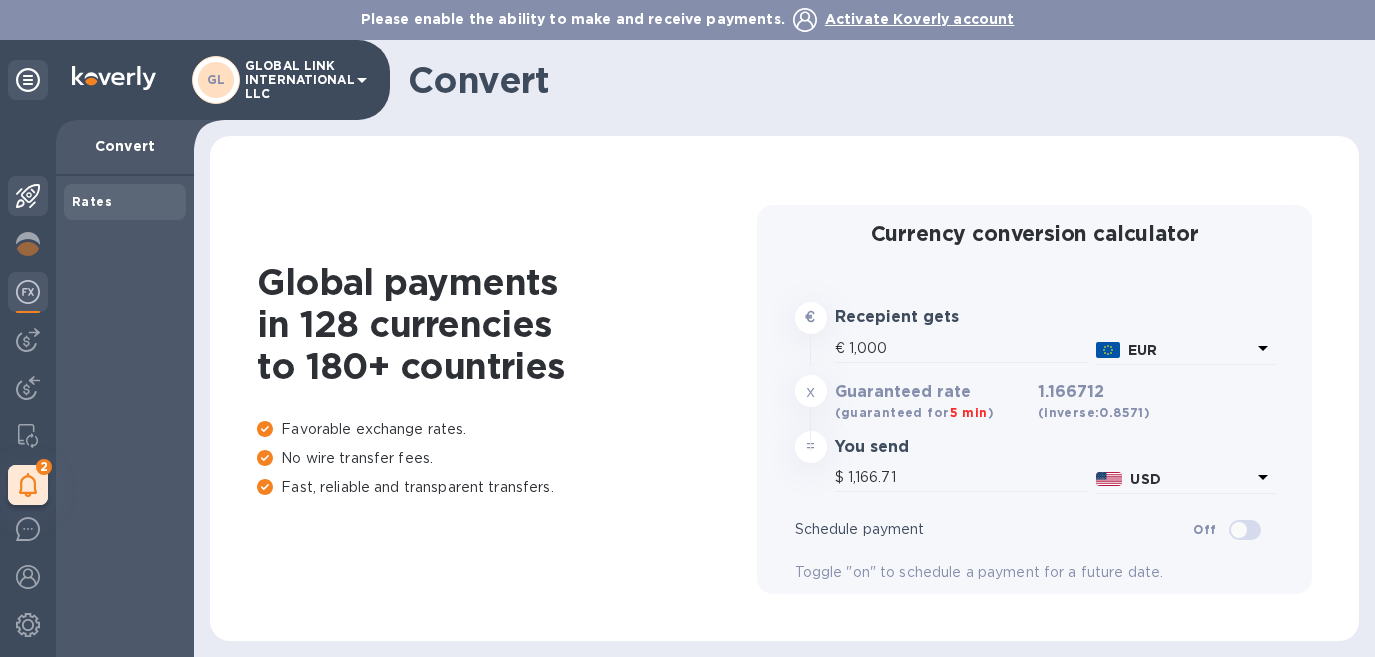 click at bounding box center (28, 196) 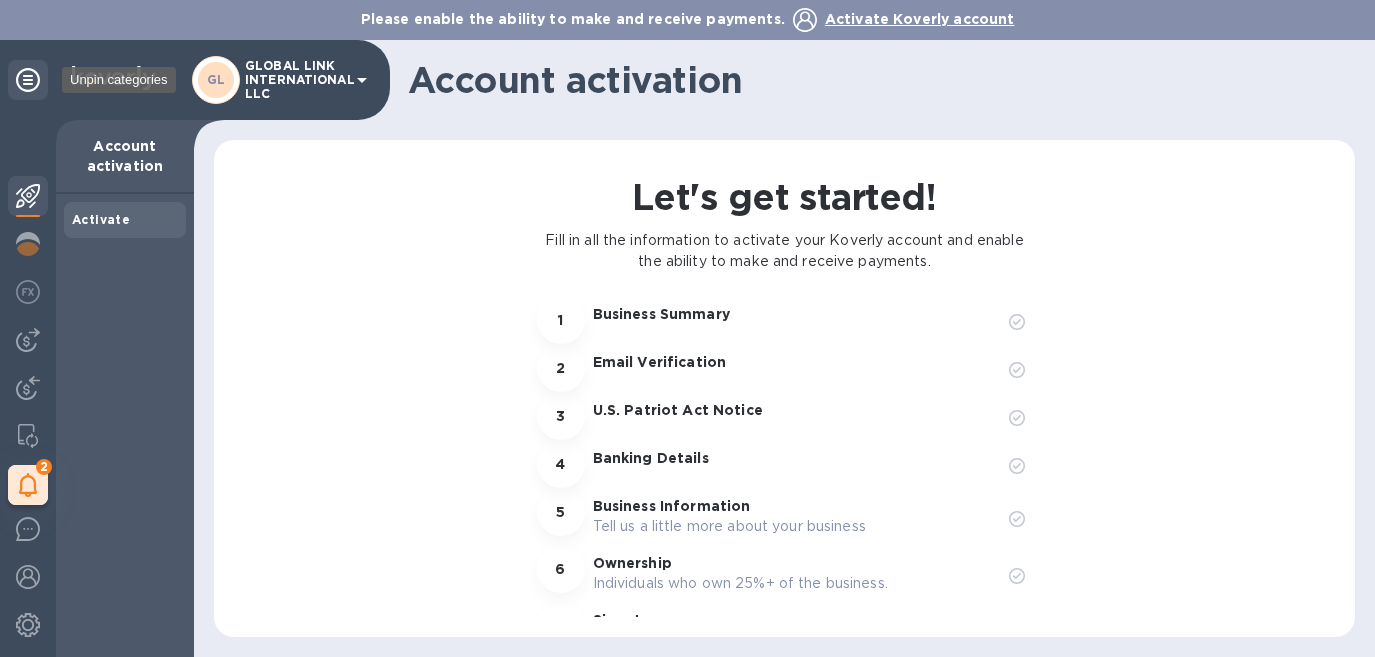 click 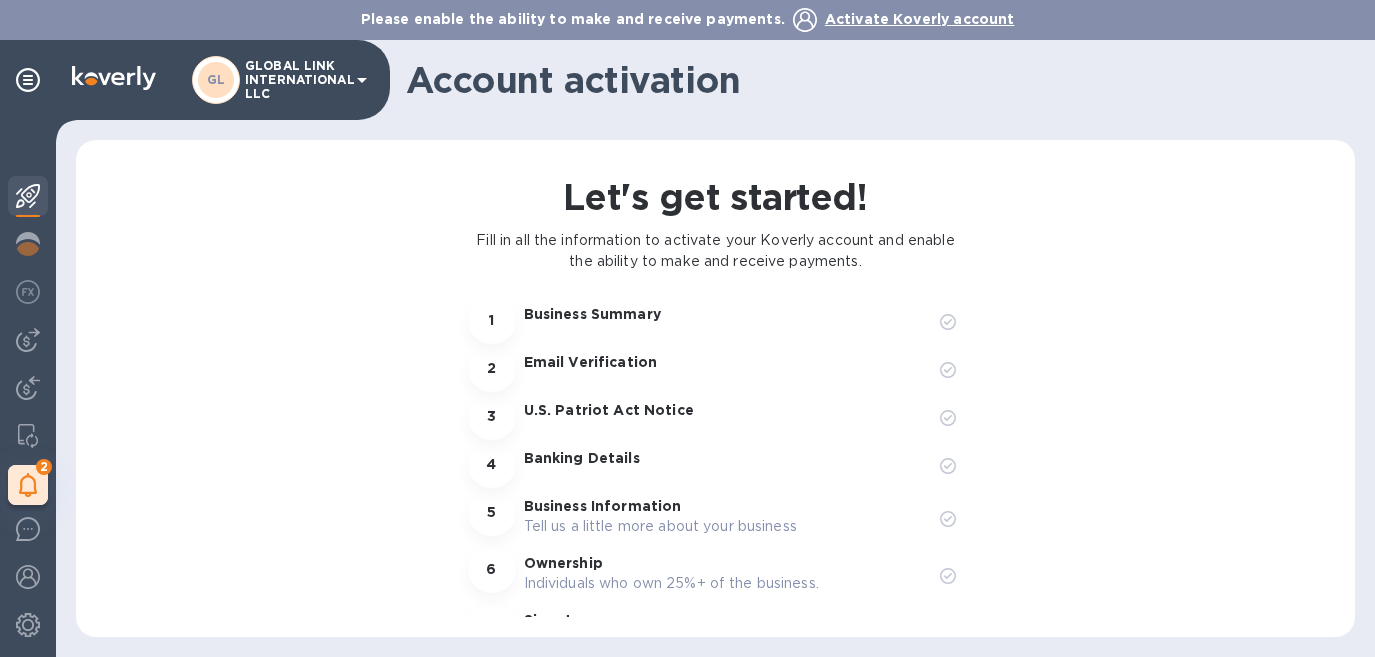 scroll, scrollTop: 102, scrollLeft: 0, axis: vertical 